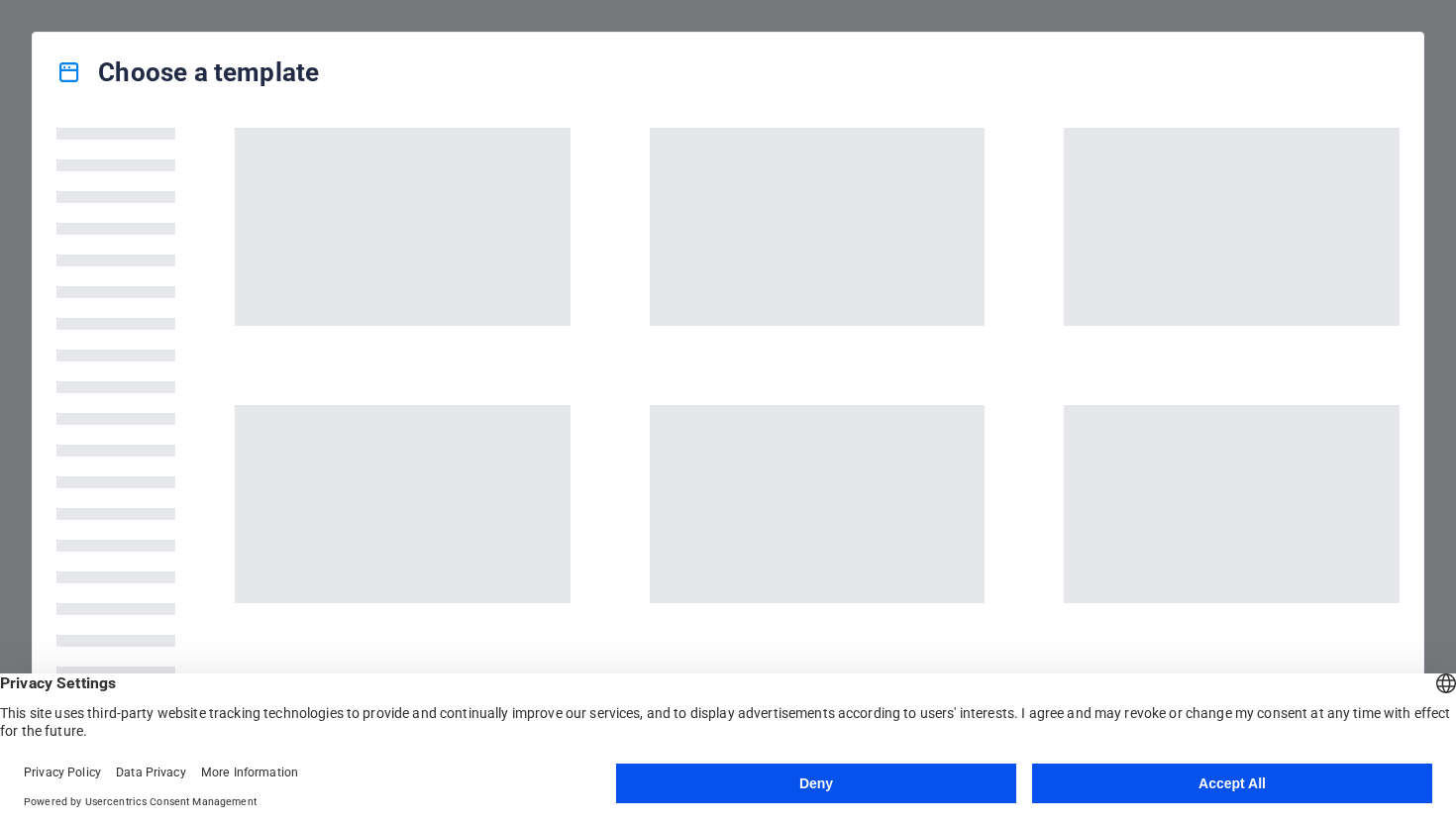 scroll, scrollTop: 0, scrollLeft: 0, axis: both 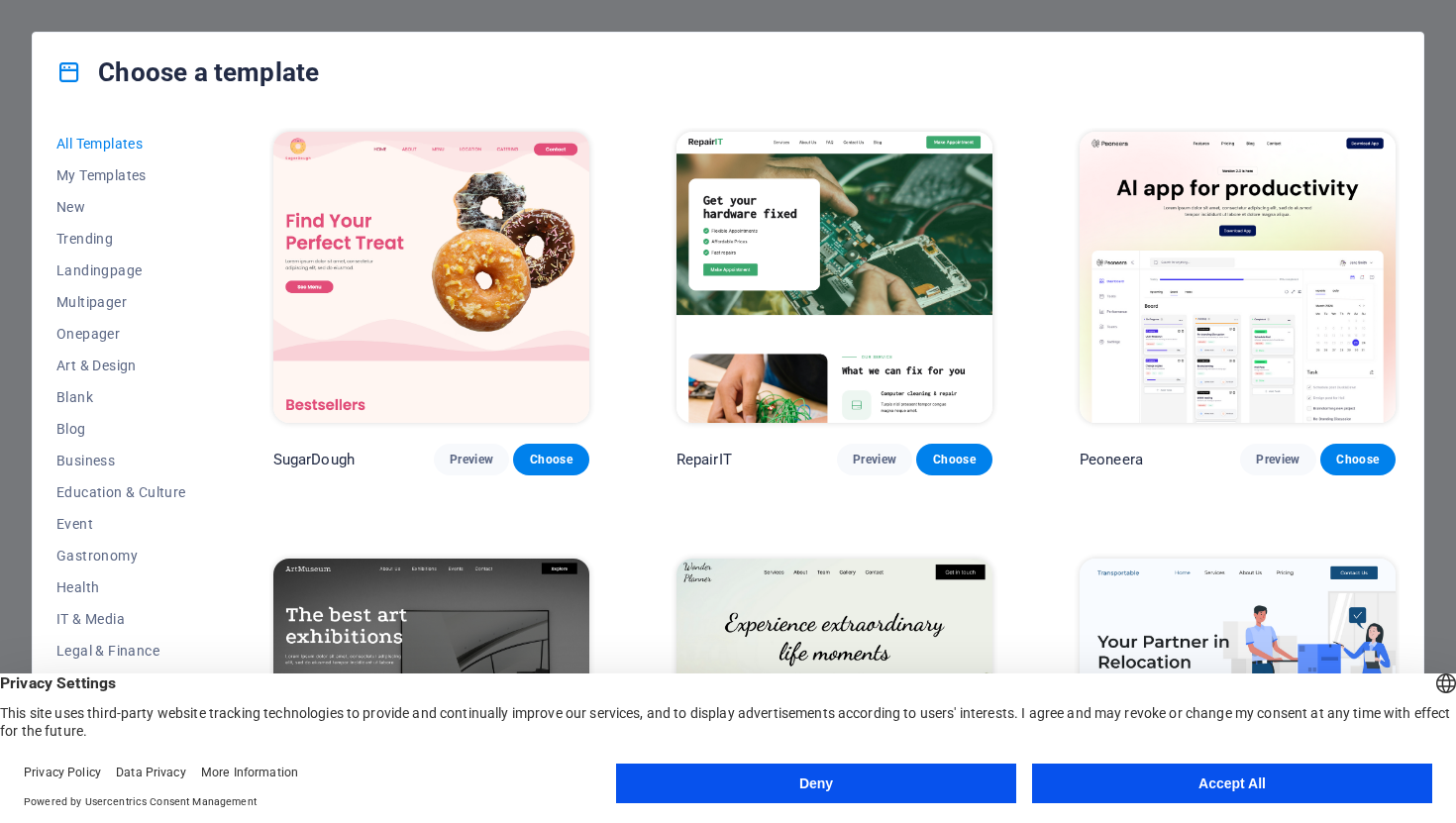 click on "Deny" at bounding box center [816, 783] 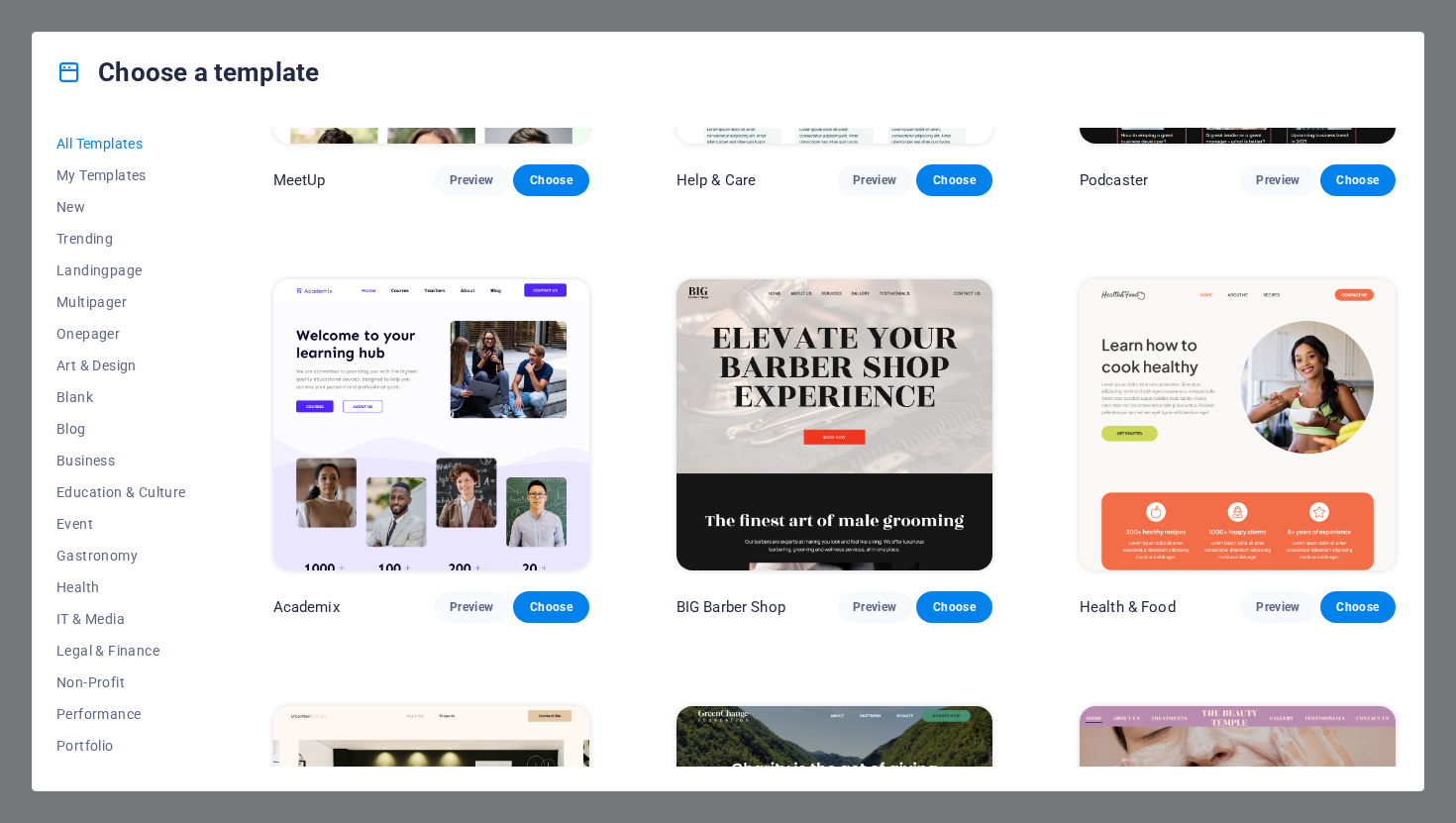scroll, scrollTop: 0, scrollLeft: 0, axis: both 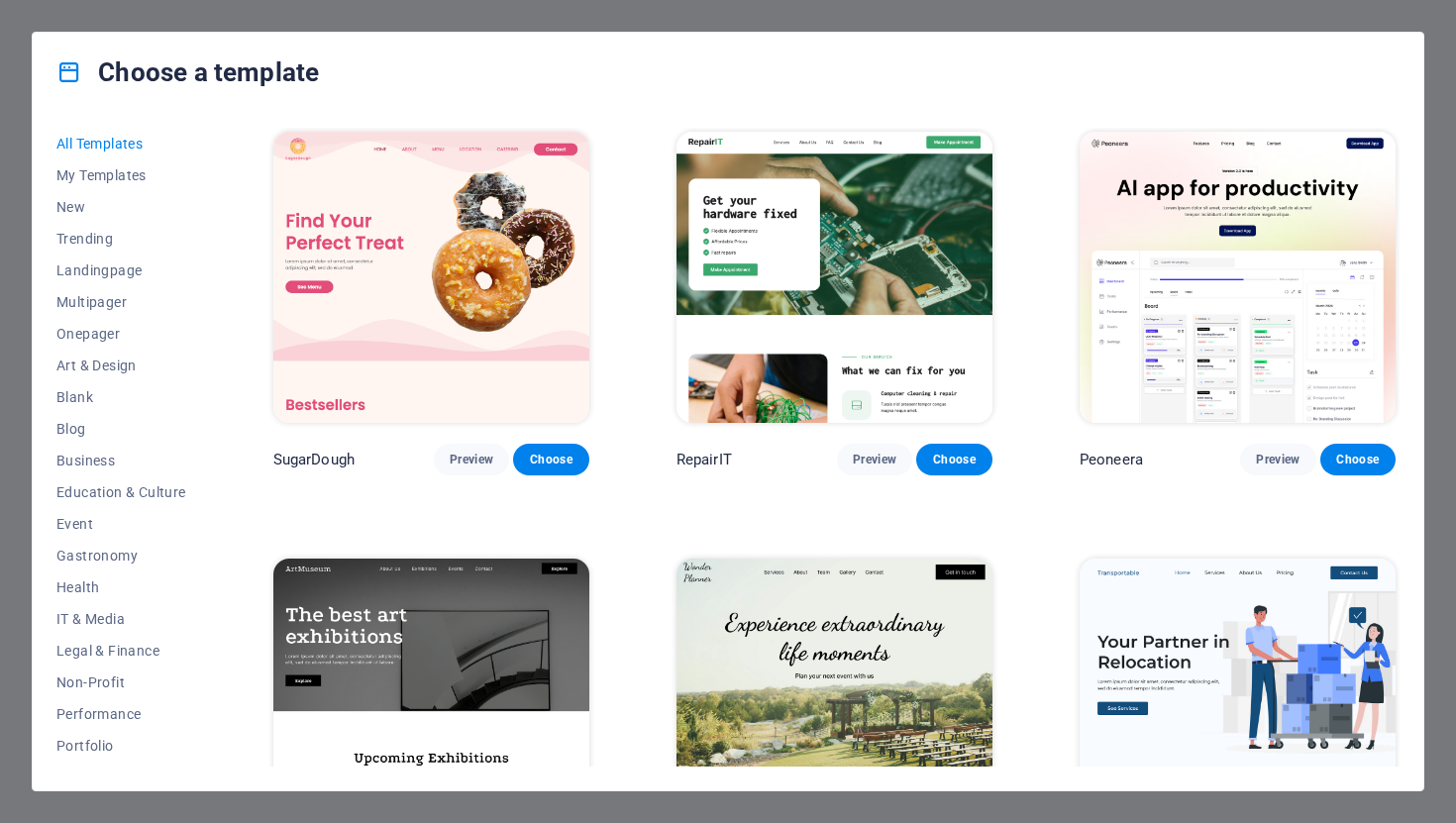 click at bounding box center [1237, 277] 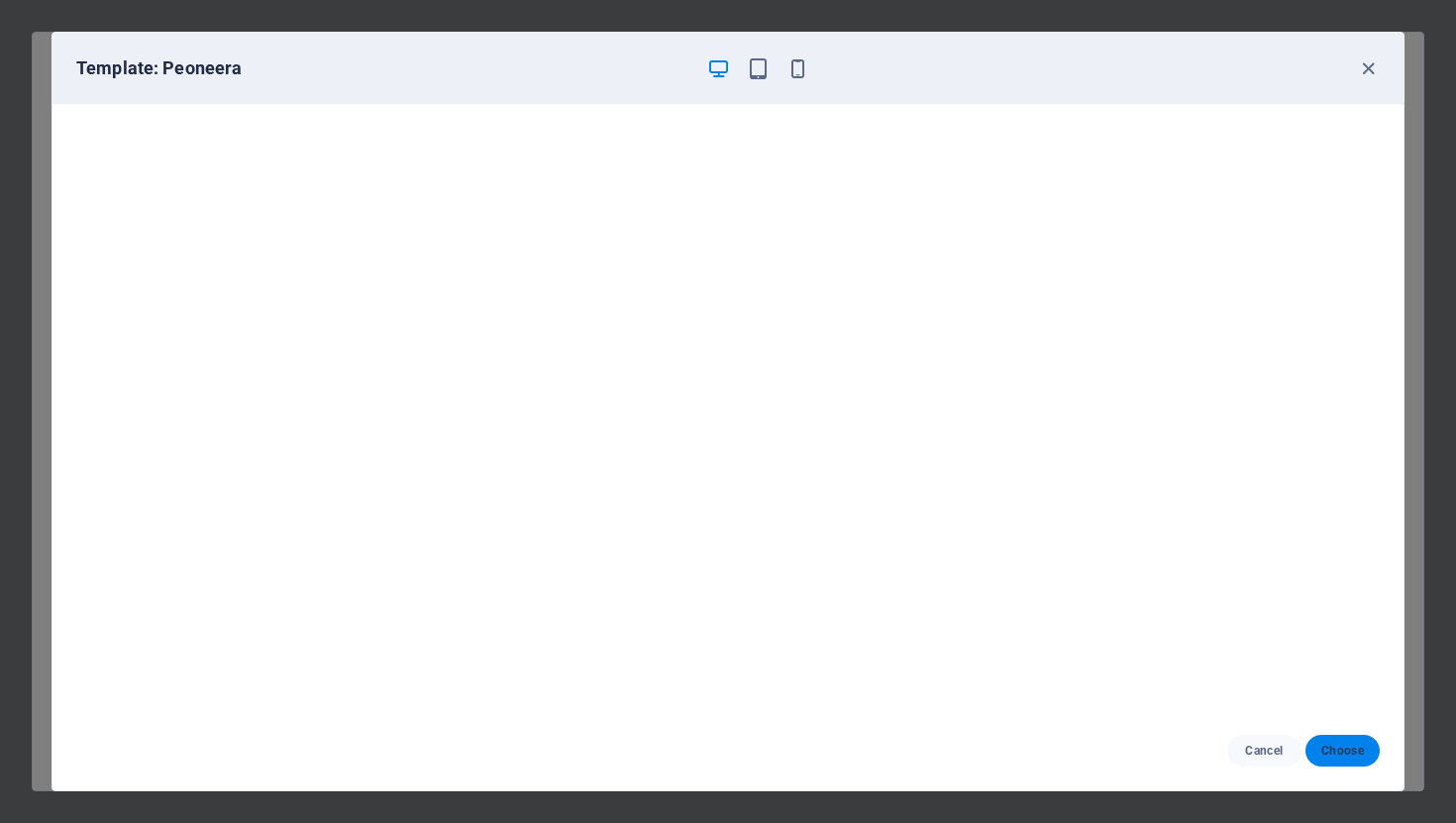 click on "Choose" at bounding box center [1342, 751] 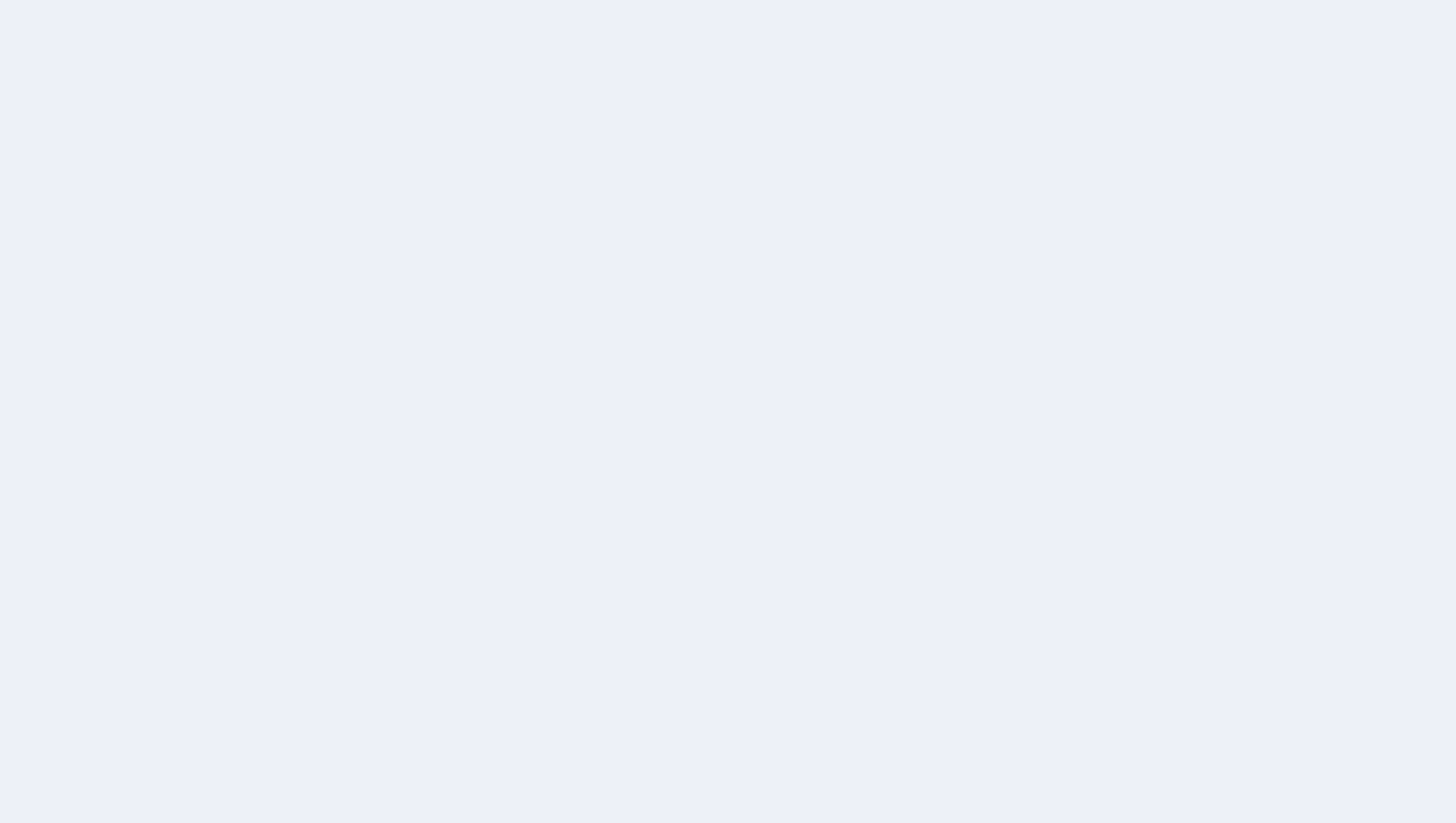 scroll, scrollTop: 0, scrollLeft: 0, axis: both 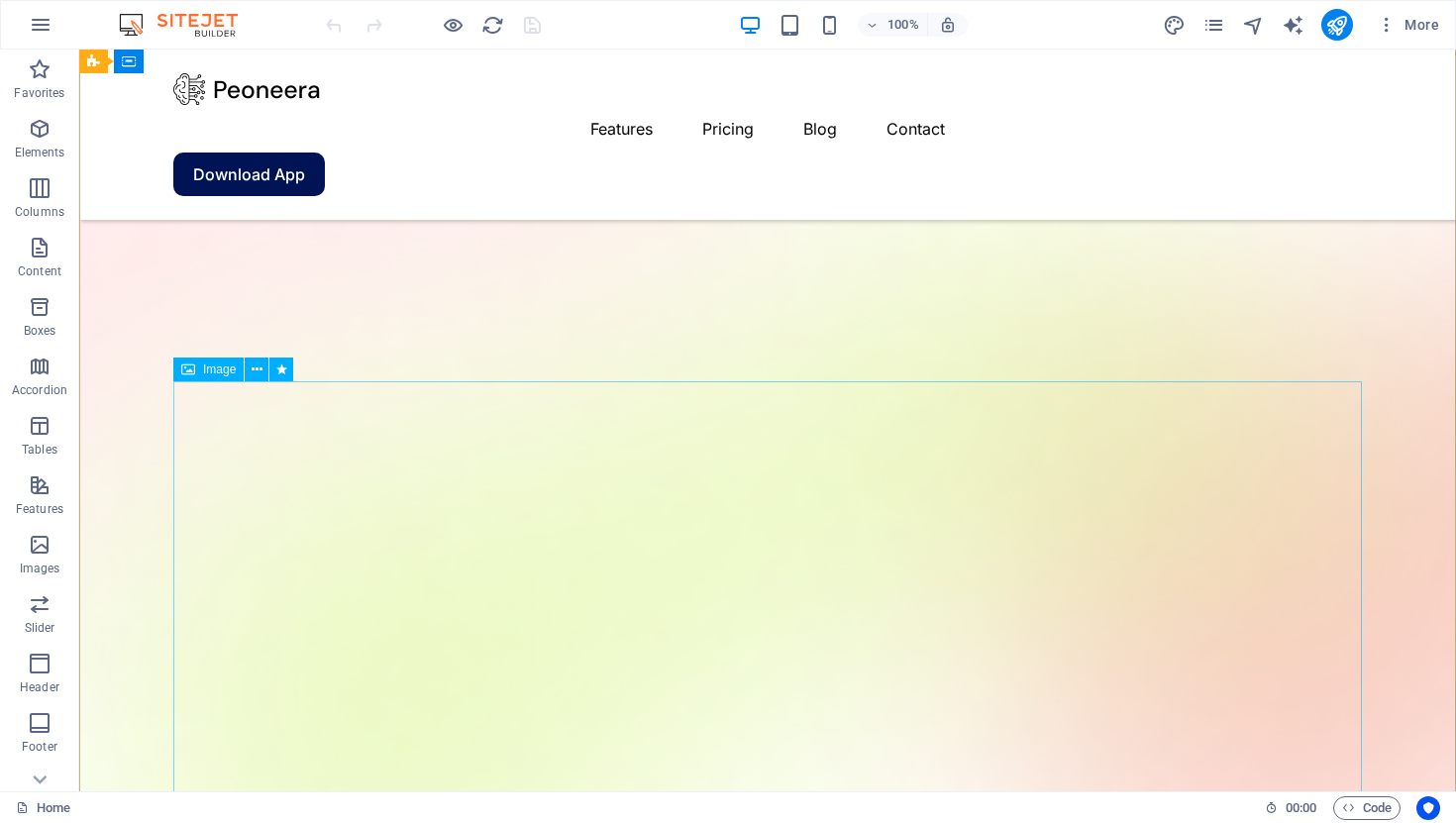 click at bounding box center (768, 2188) 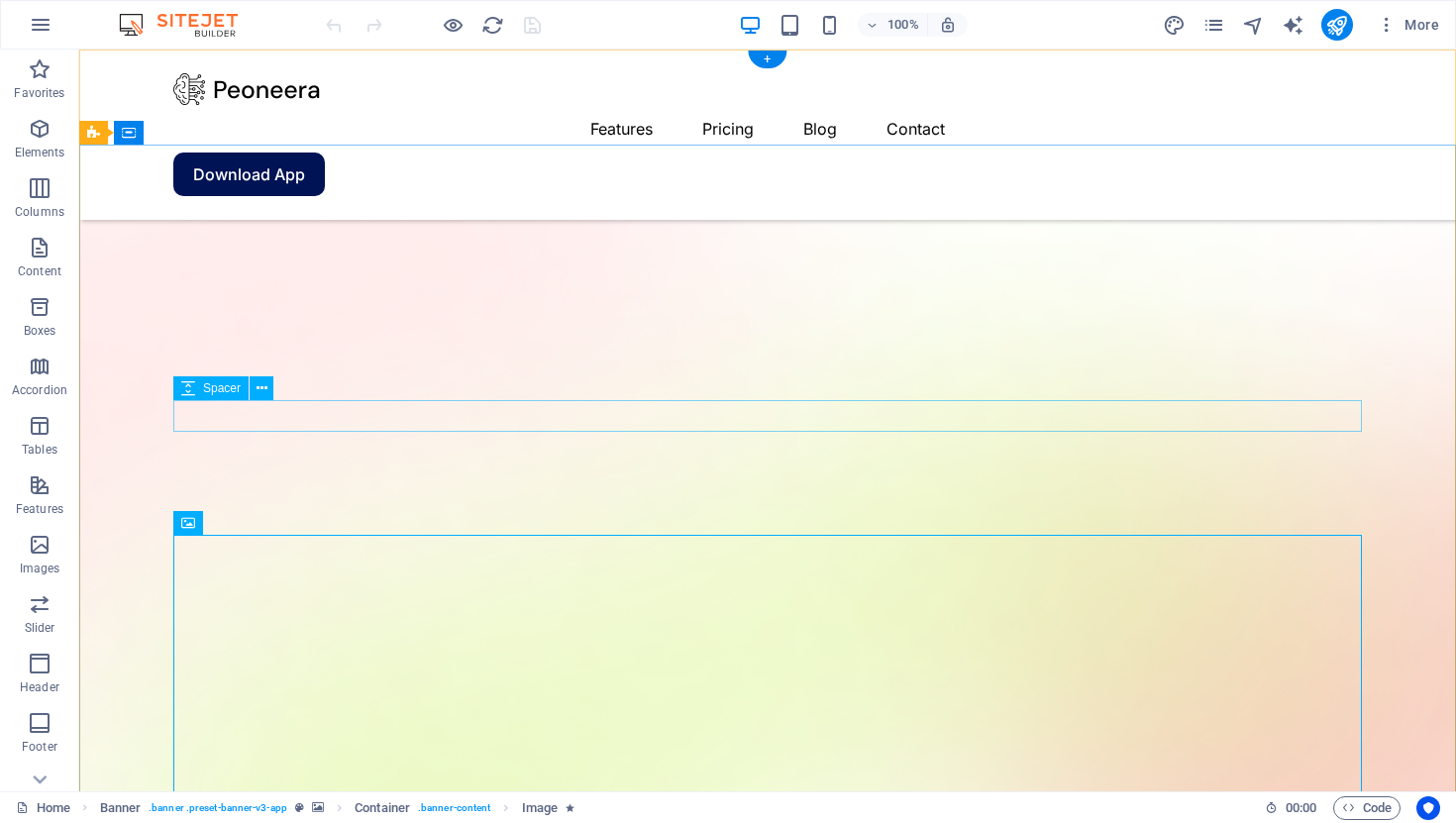 scroll, scrollTop: 0, scrollLeft: 0, axis: both 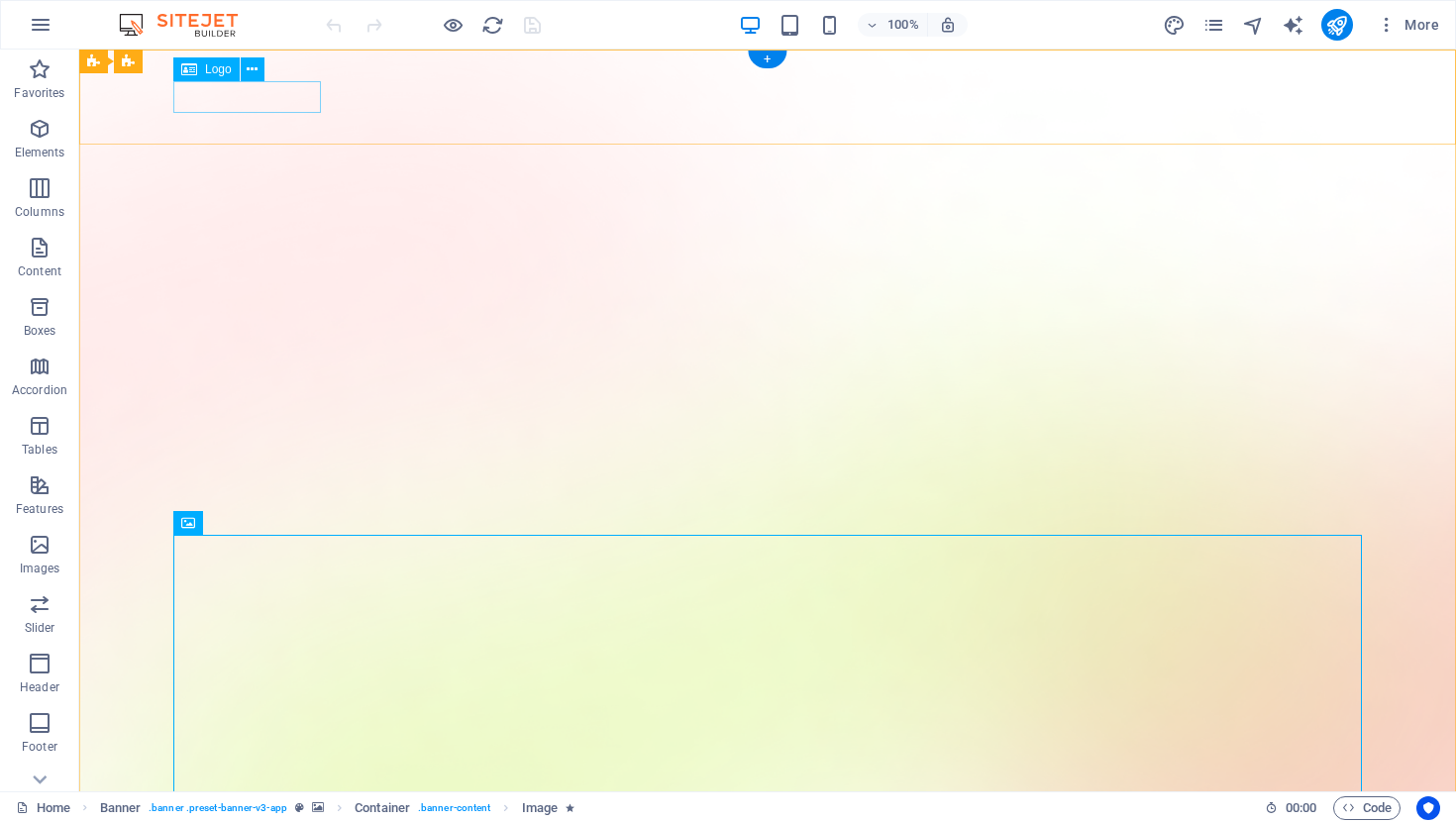 click at bounding box center [768, 1499] 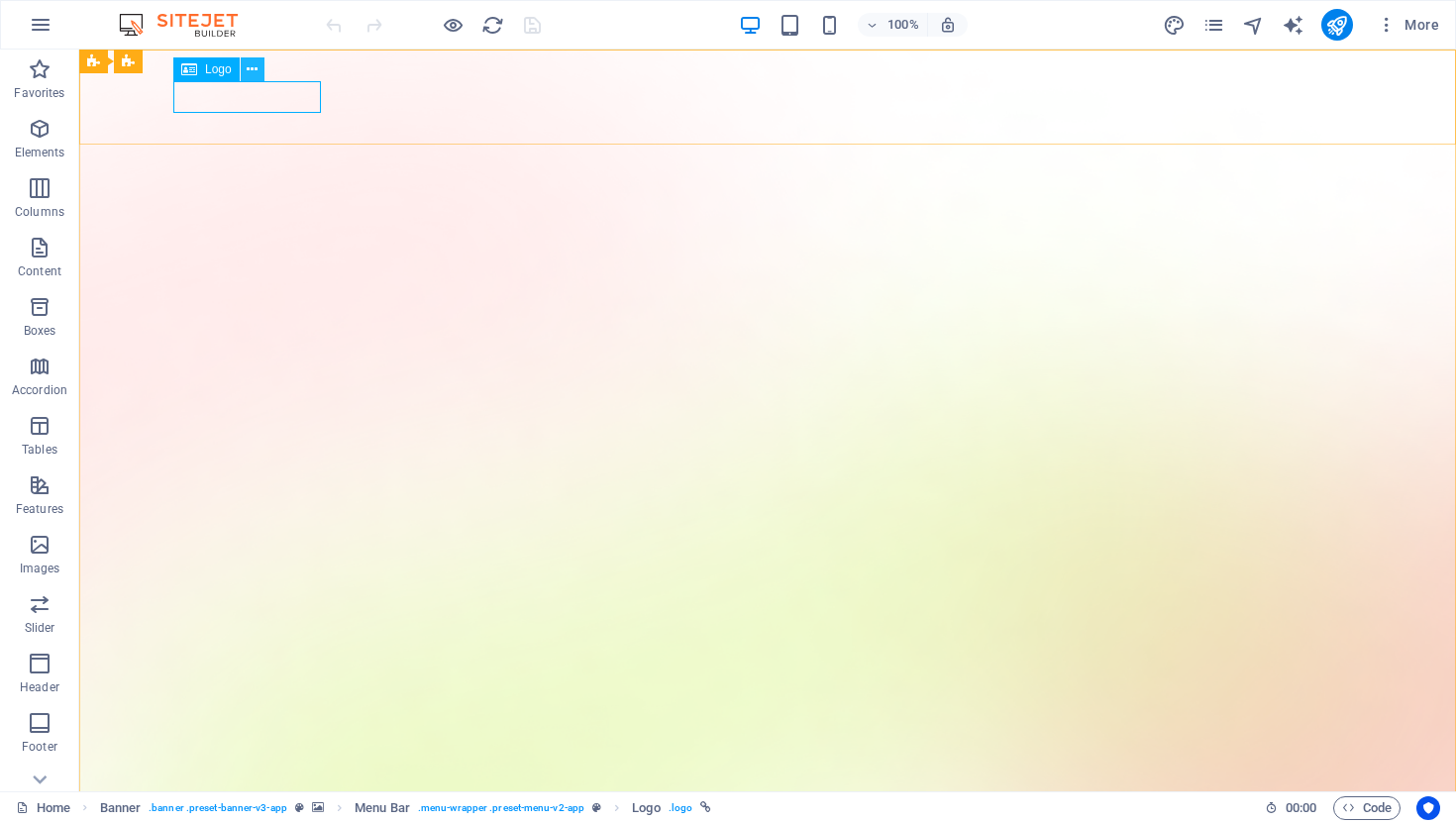 click at bounding box center [252, 69] 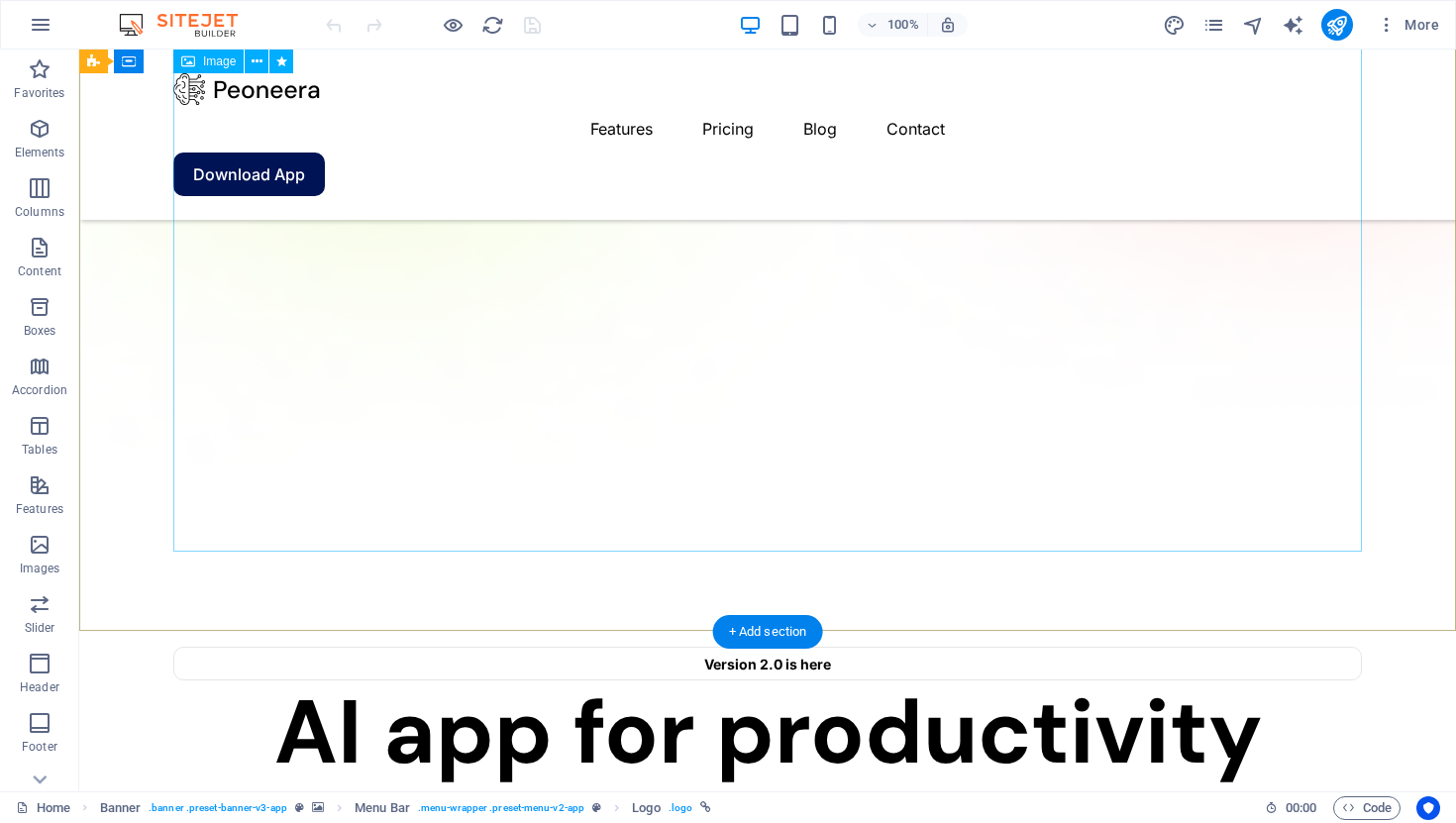 scroll, scrollTop: 106, scrollLeft: 0, axis: vertical 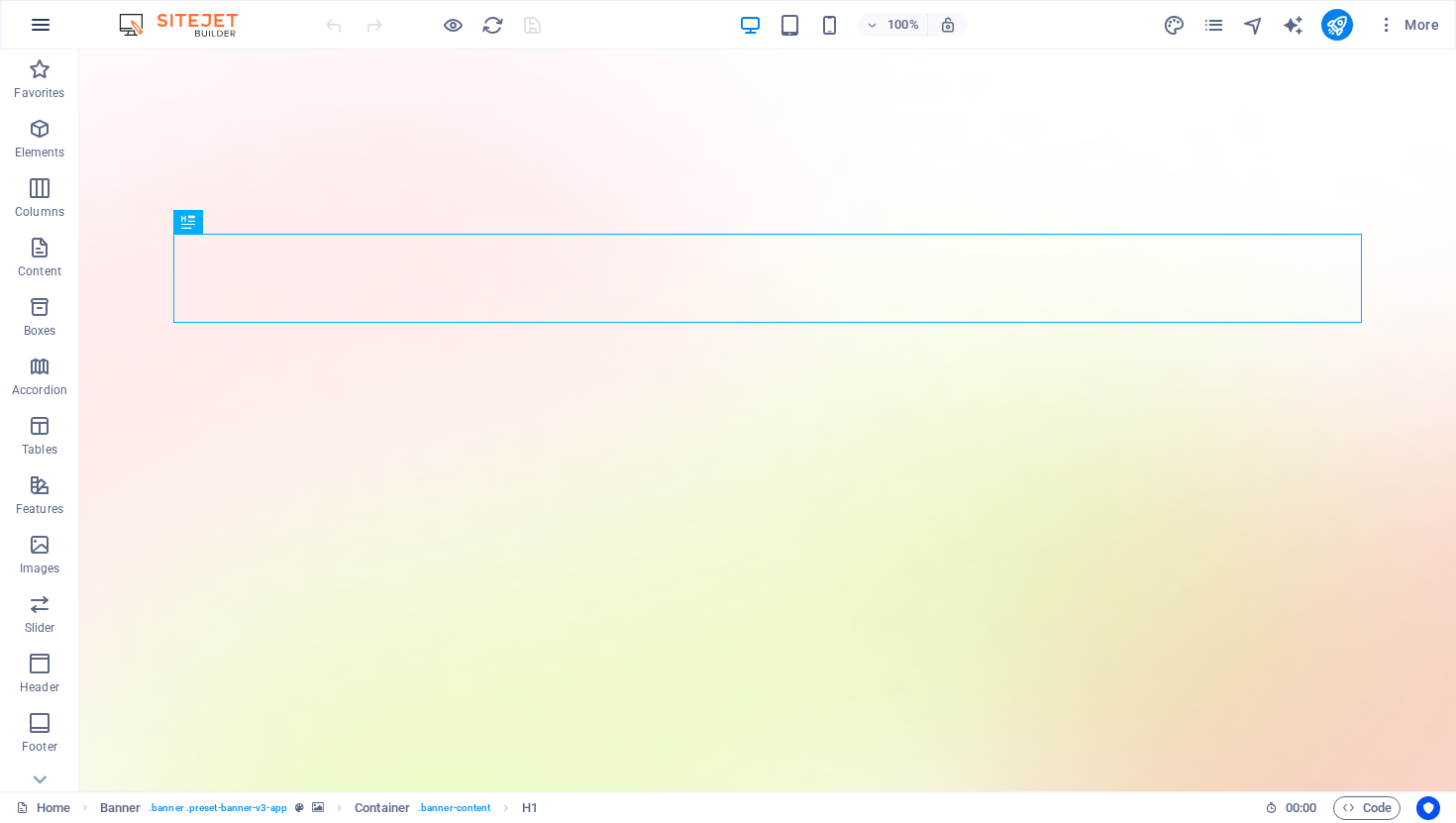 click at bounding box center [41, 25] 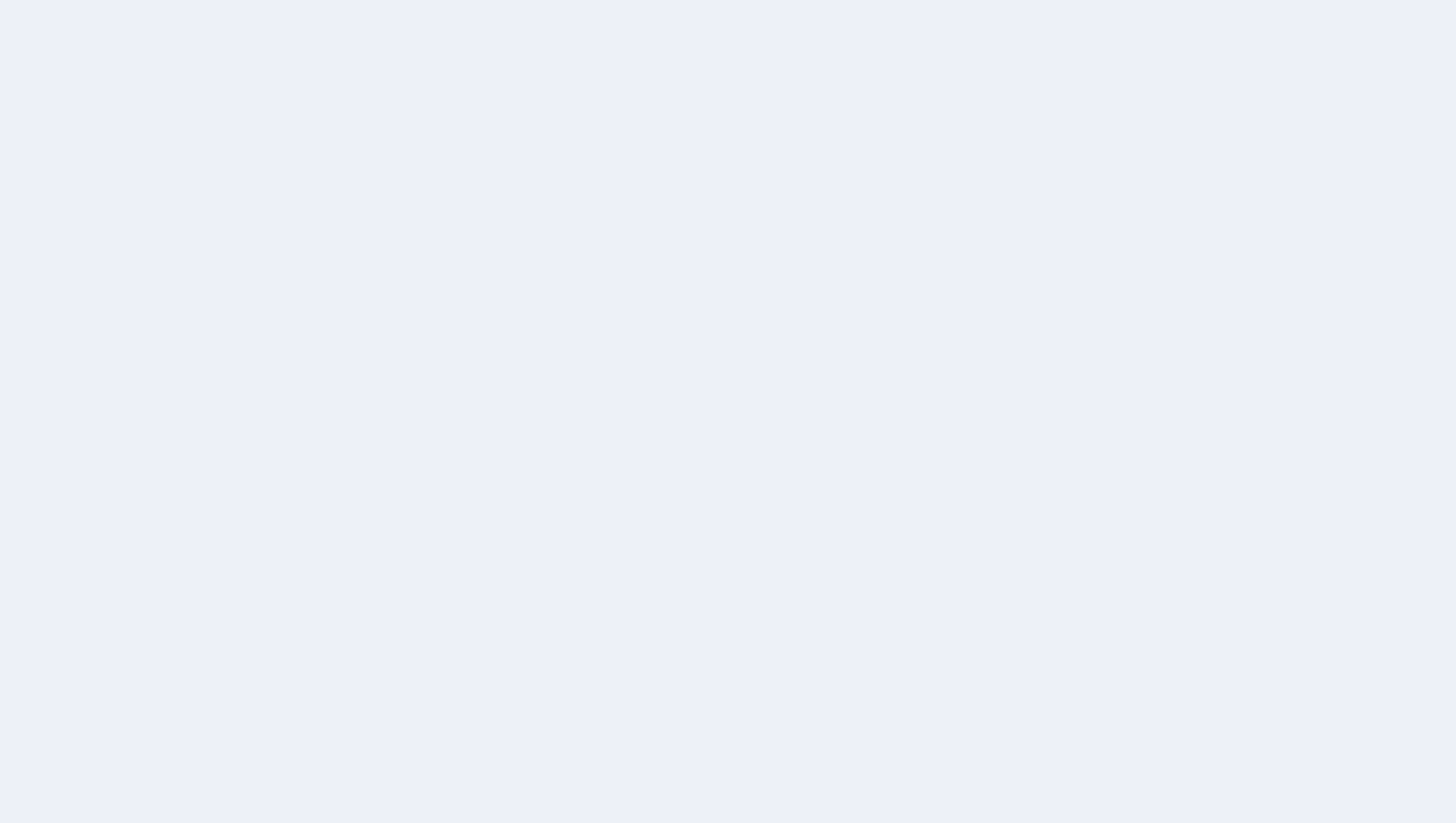 scroll, scrollTop: 0, scrollLeft: 0, axis: both 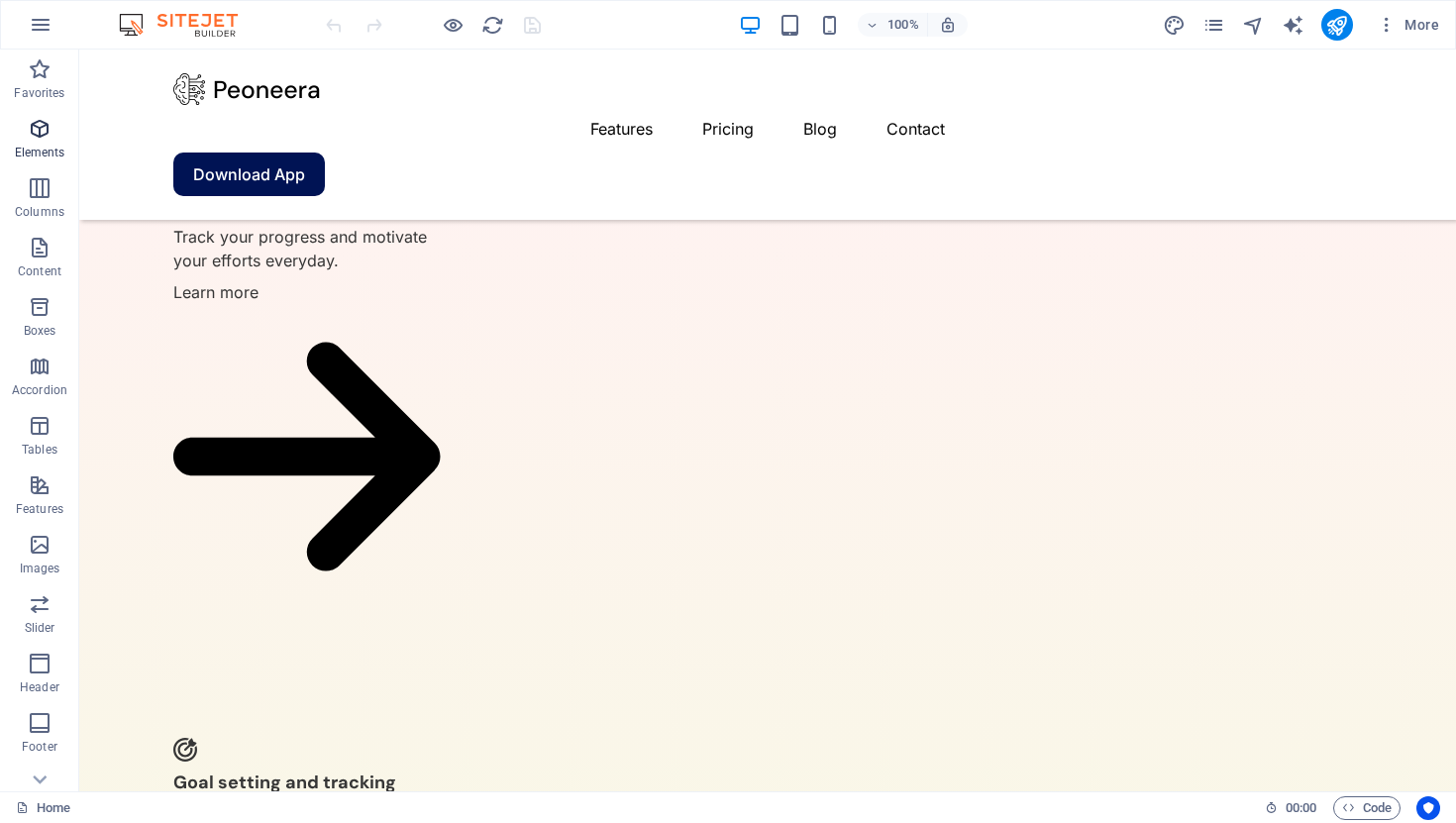 click at bounding box center [40, 129] 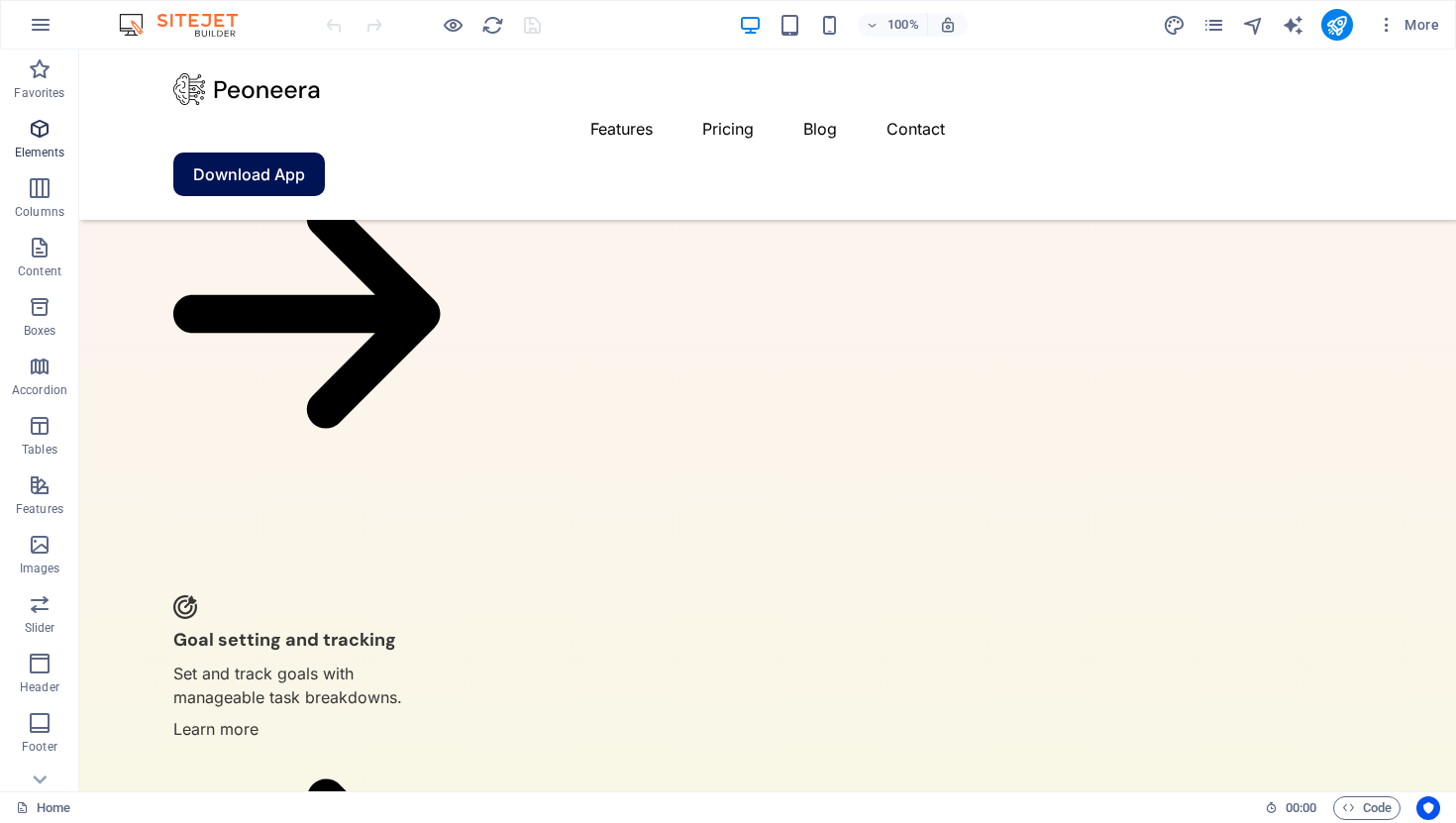 scroll, scrollTop: 4732, scrollLeft: 0, axis: vertical 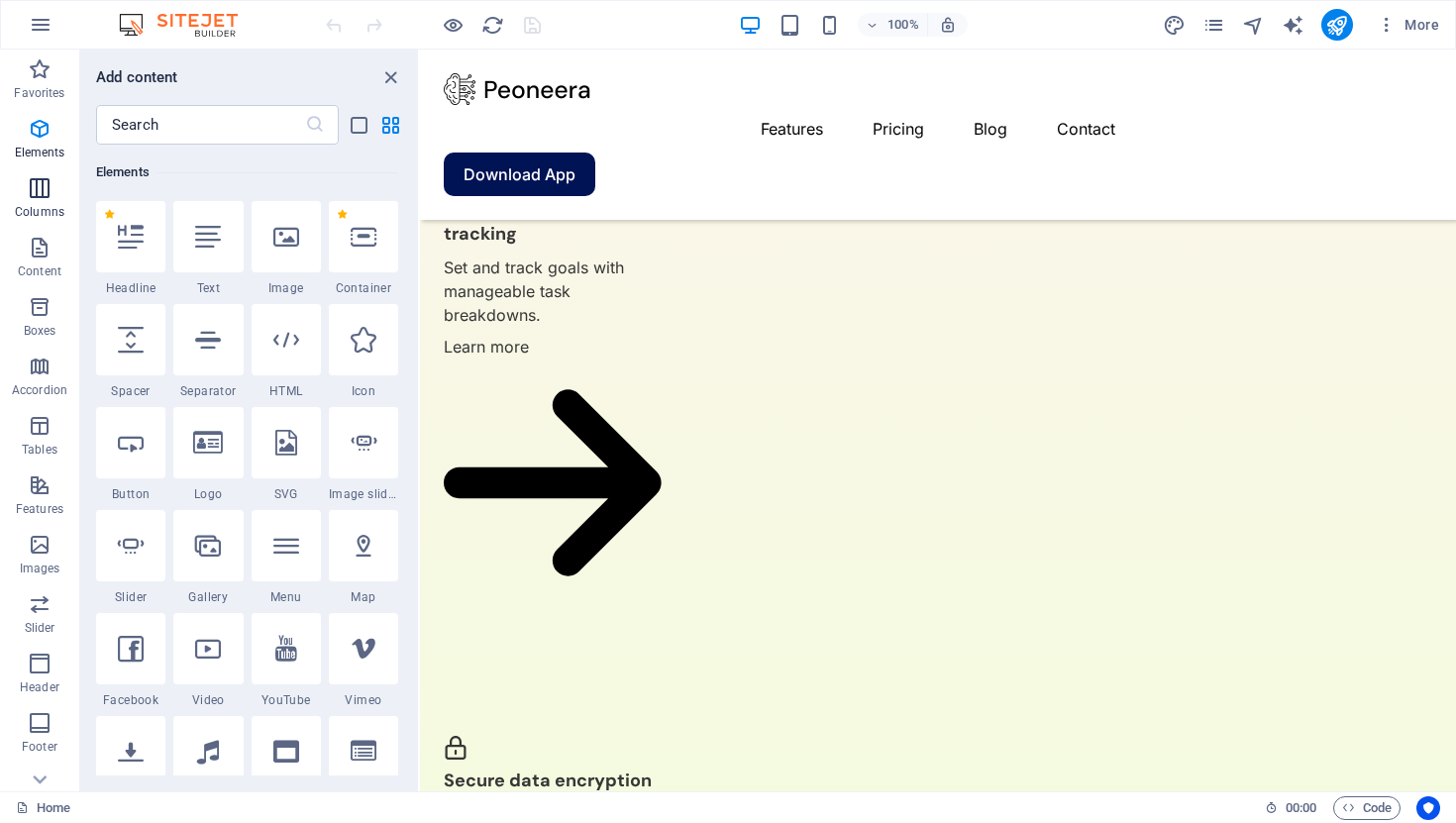click at bounding box center [40, 188] 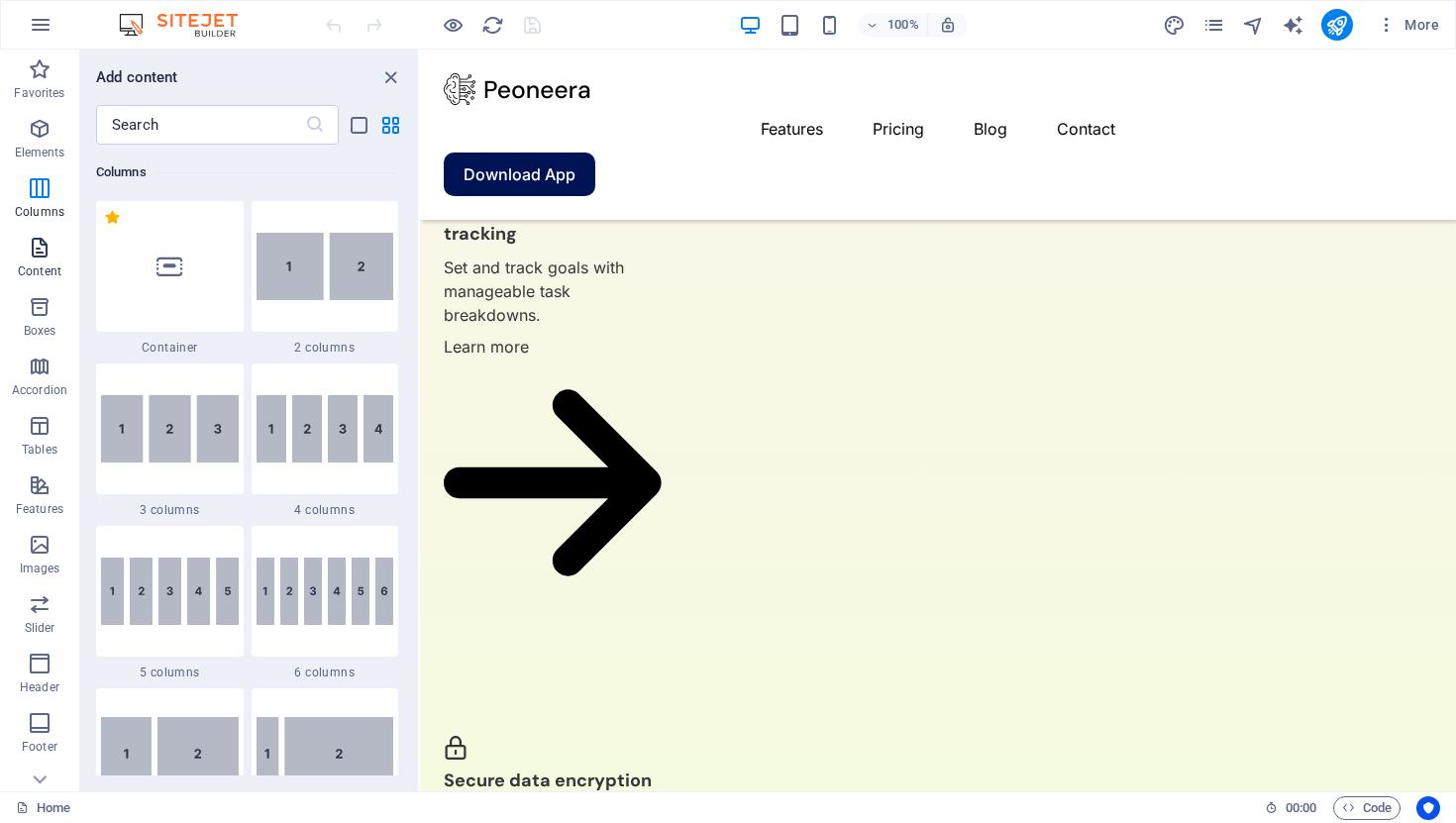 click at bounding box center (40, 248) 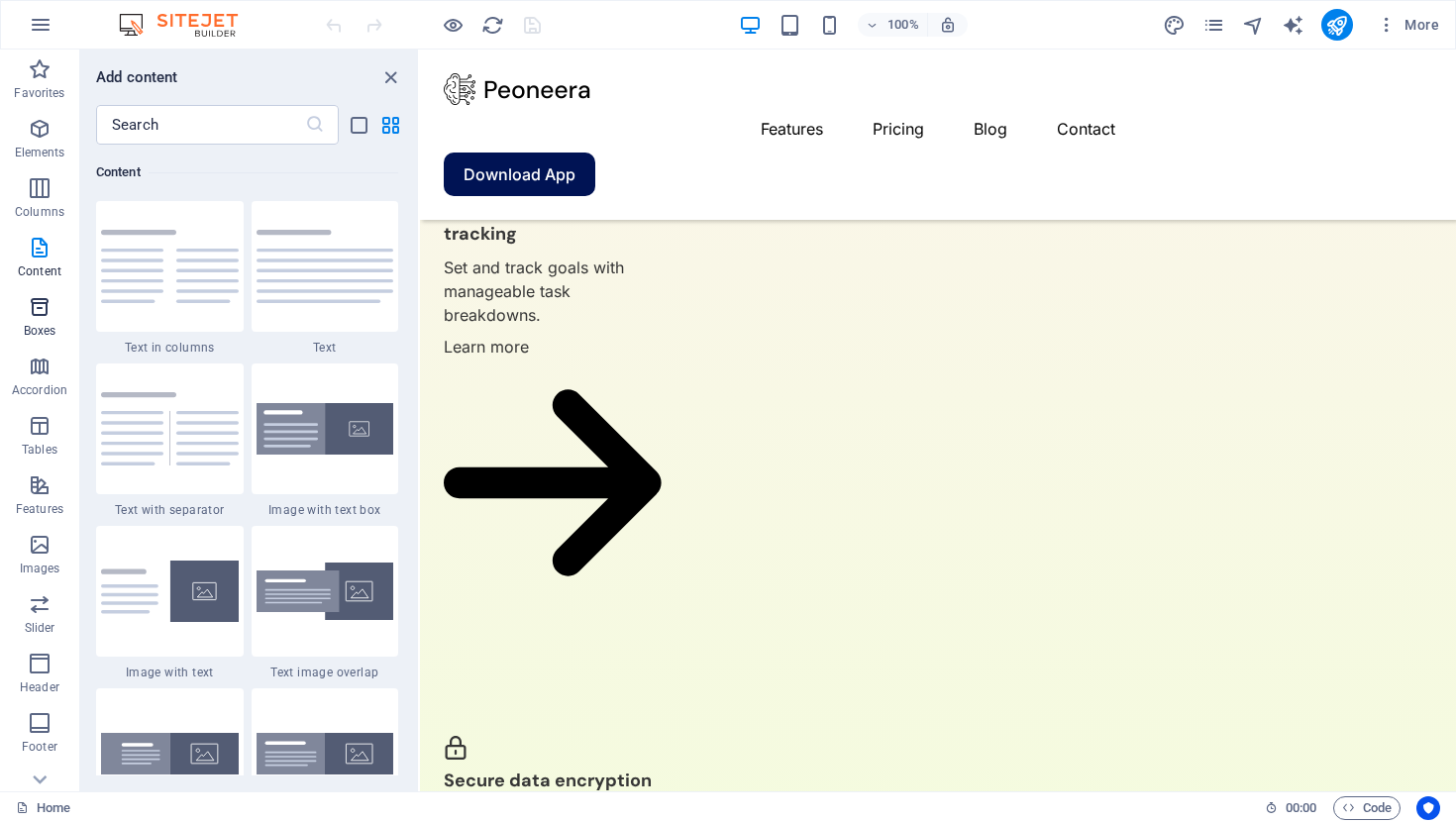 click at bounding box center [40, 307] 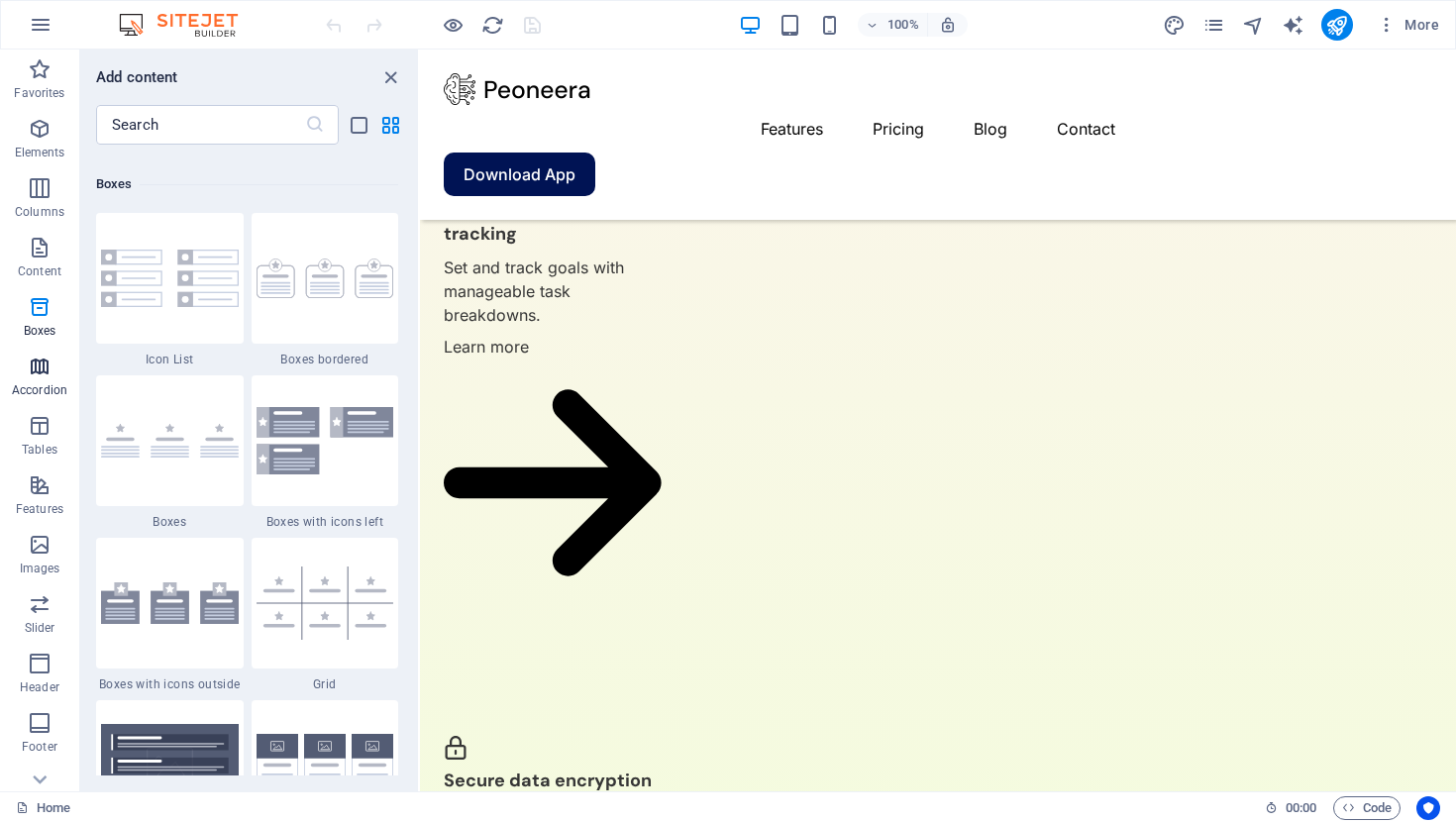click at bounding box center [40, 366] 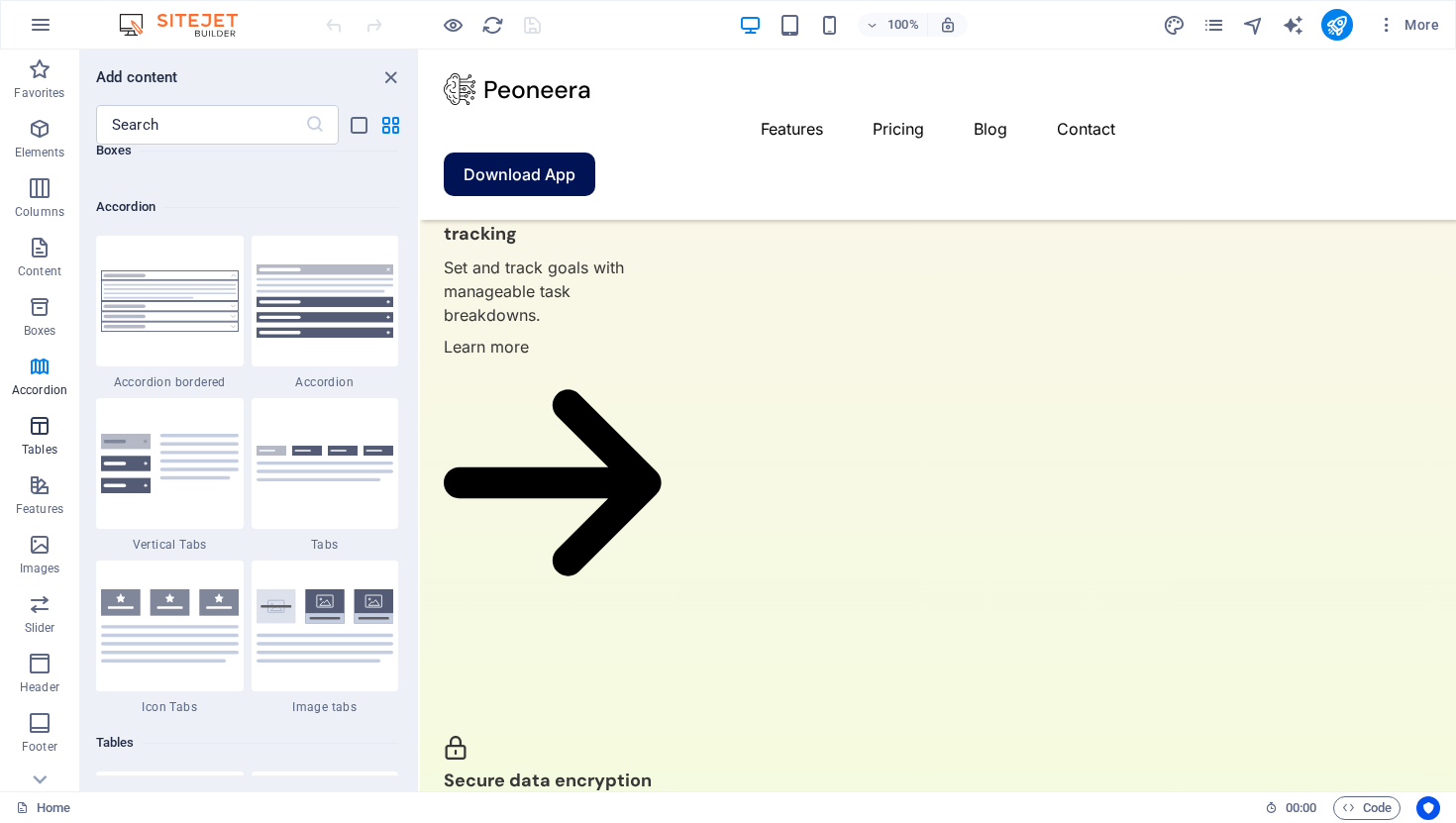 click on "Tables" at bounding box center (40, 450) 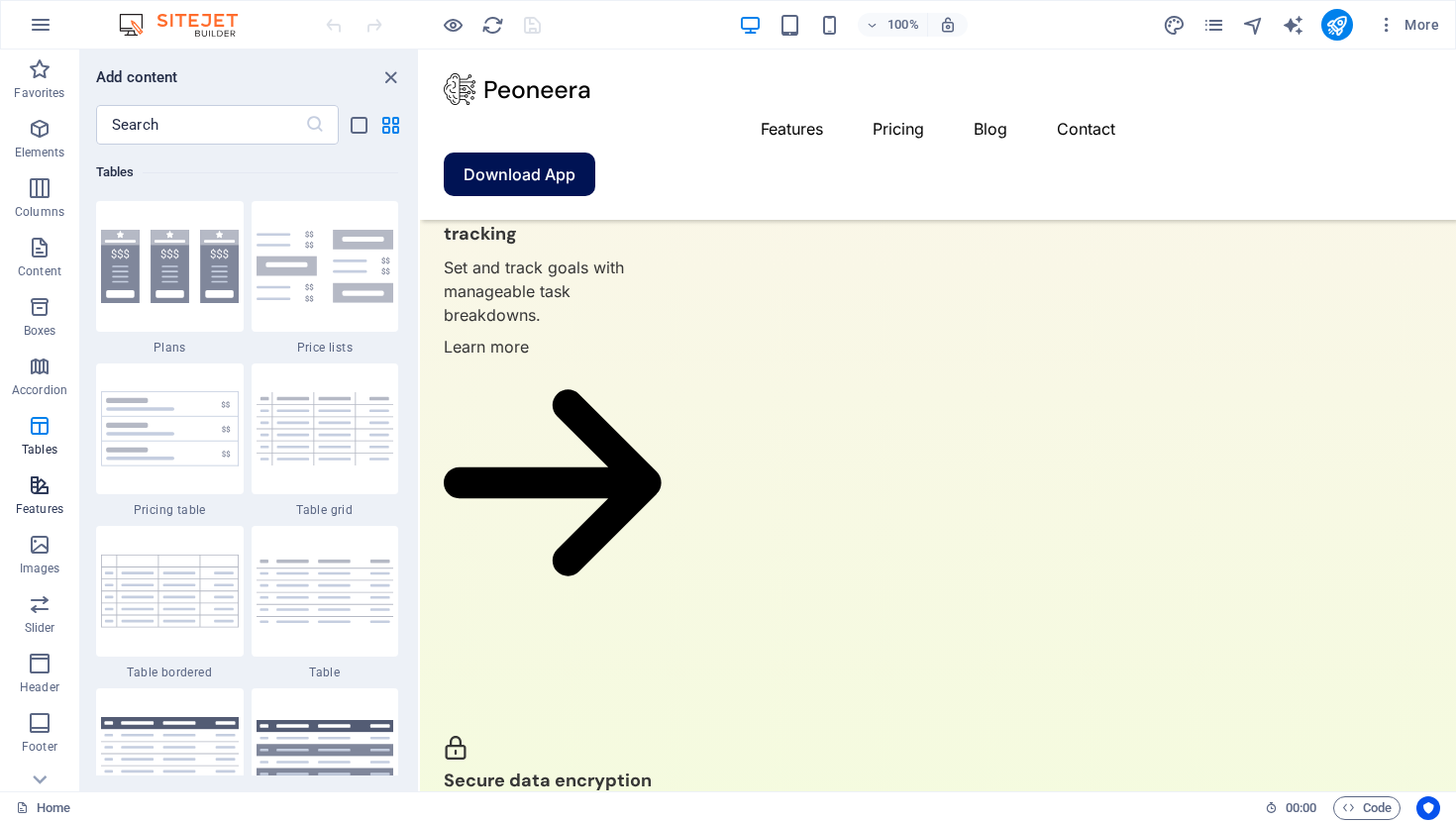 click on "Features" at bounding box center [40, 509] 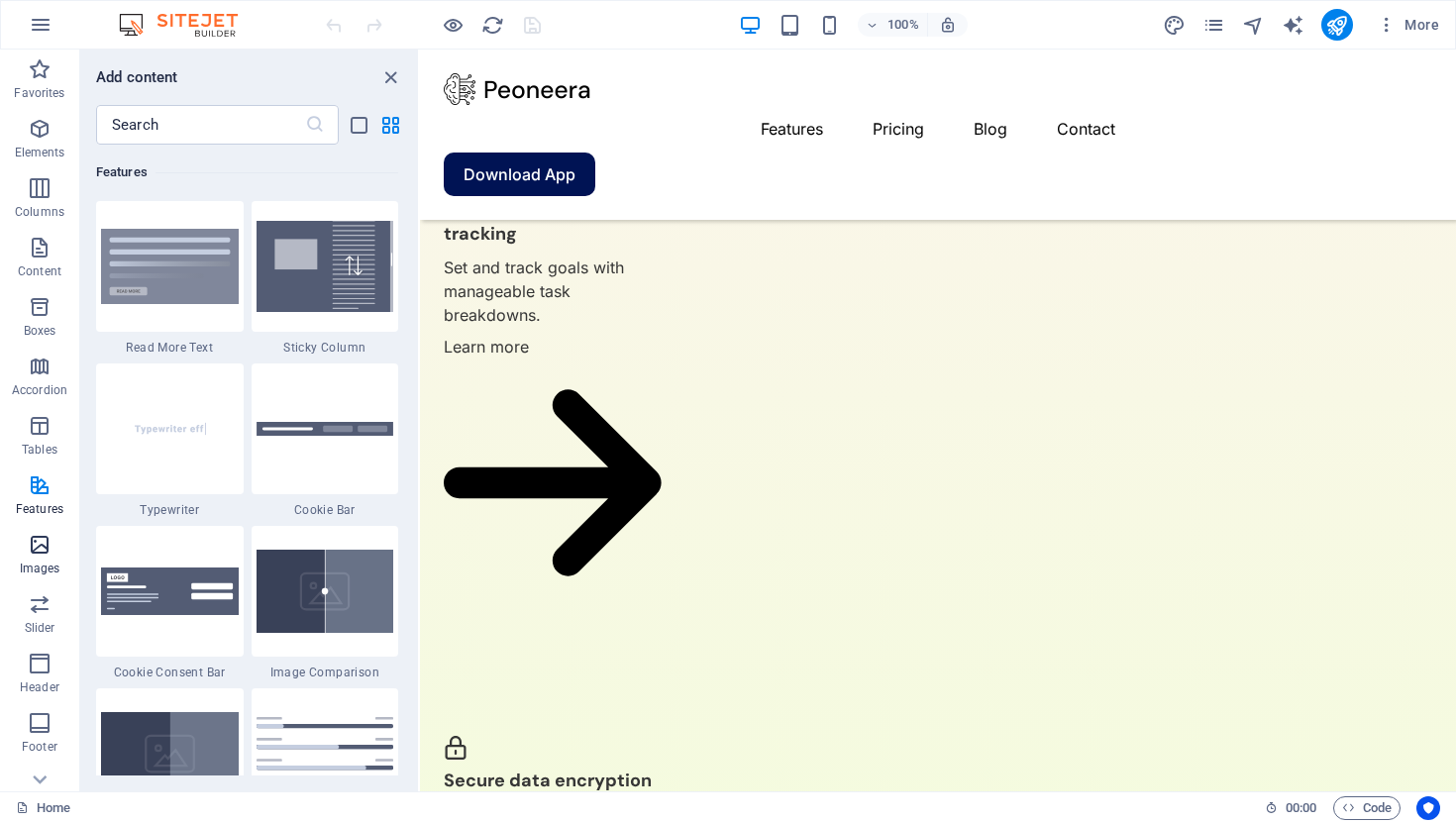 click on "Images" at bounding box center [40, 568] 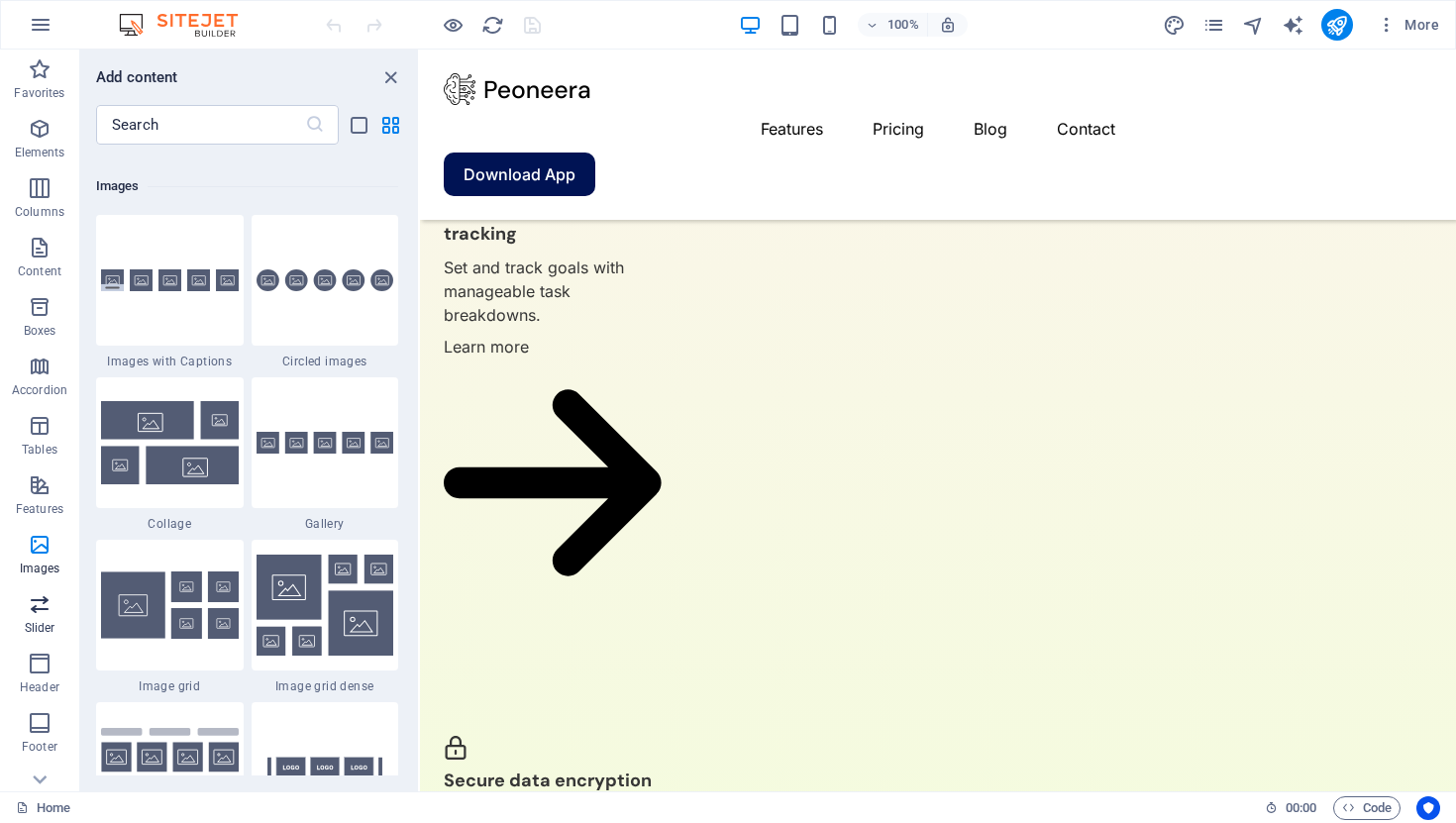 click on "Slider" at bounding box center [40, 628] 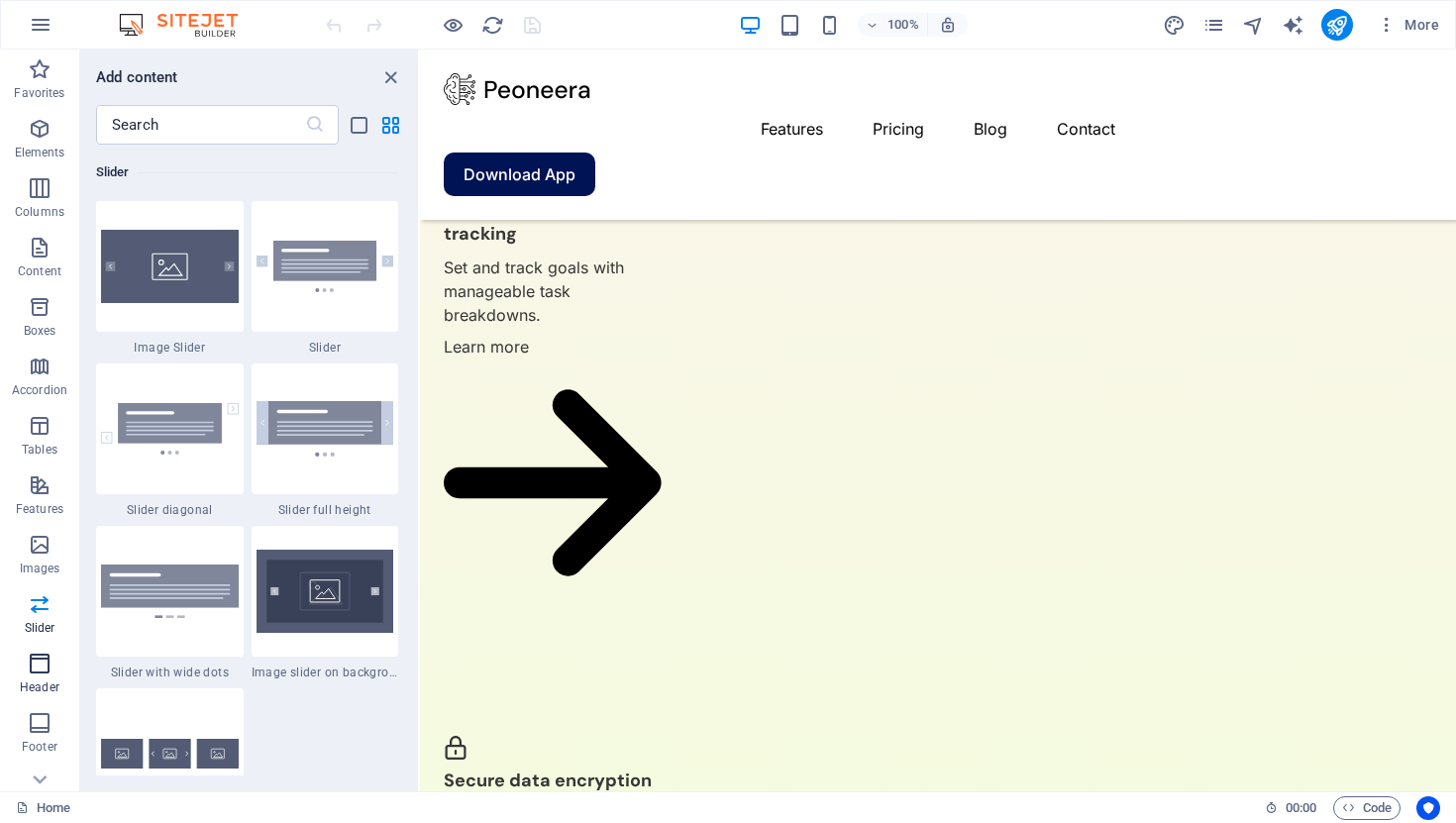click on "Header" at bounding box center [40, 687] 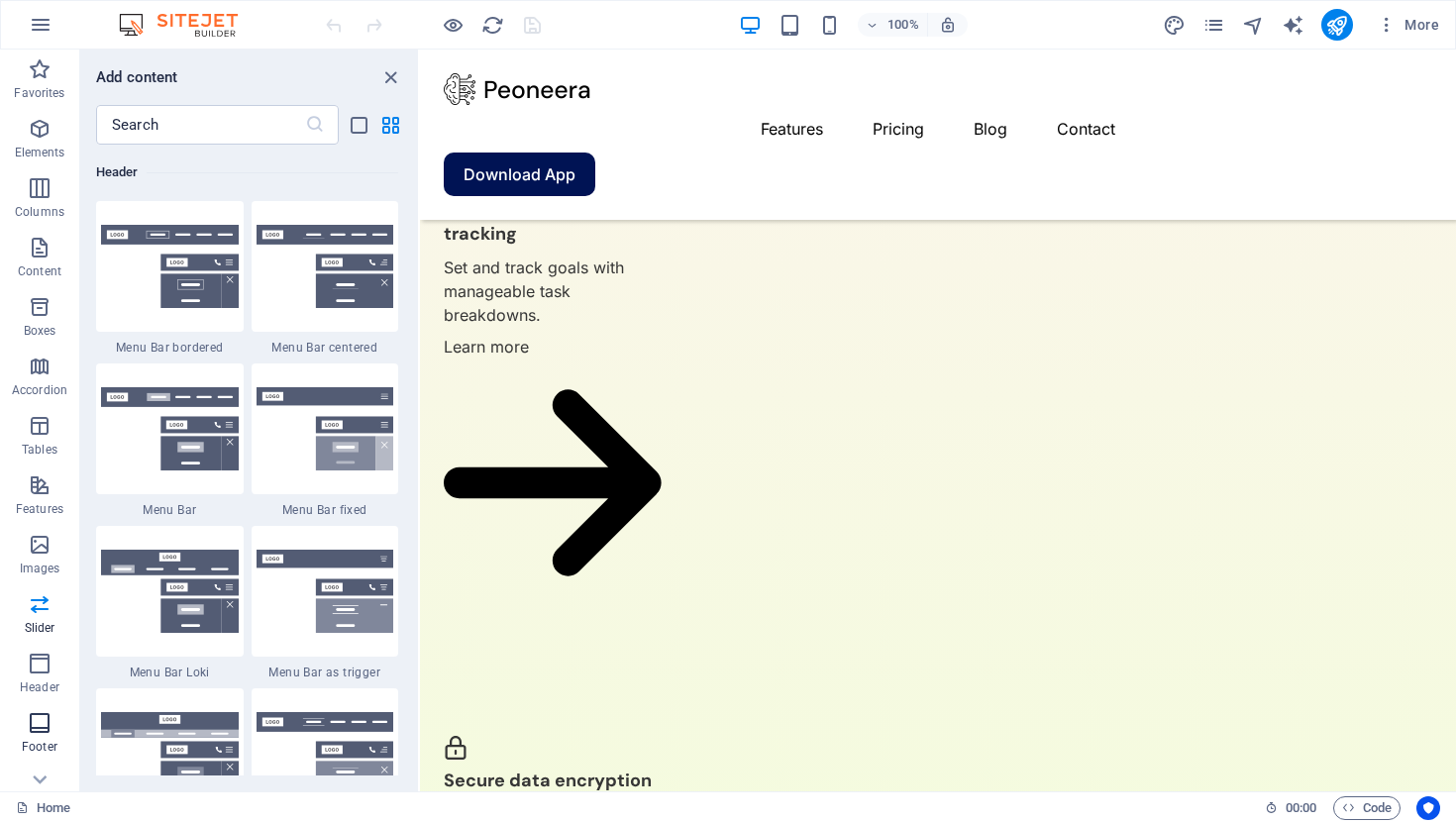 click on "Footer" at bounding box center [40, 747] 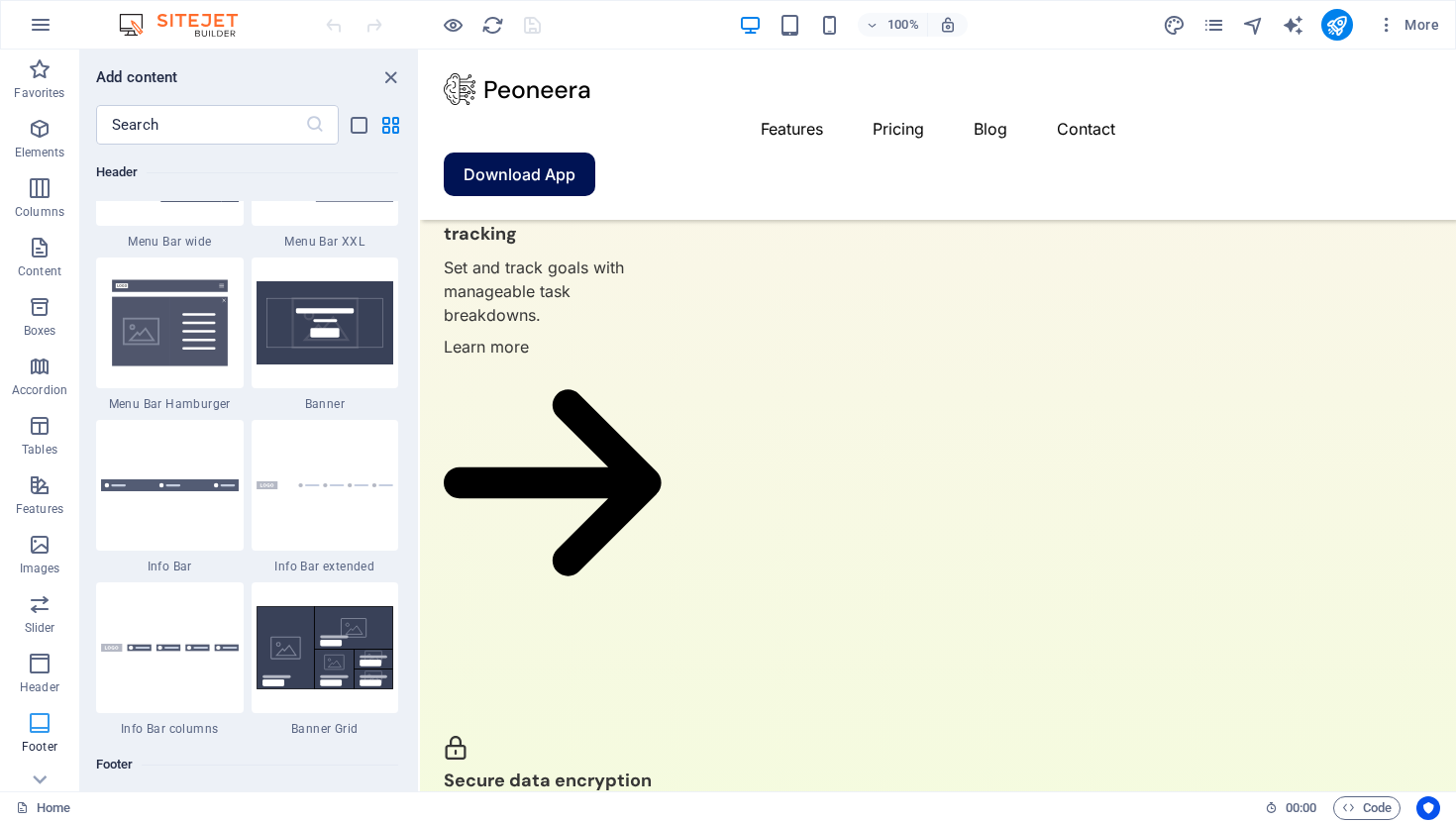 scroll, scrollTop: 13112, scrollLeft: 0, axis: vertical 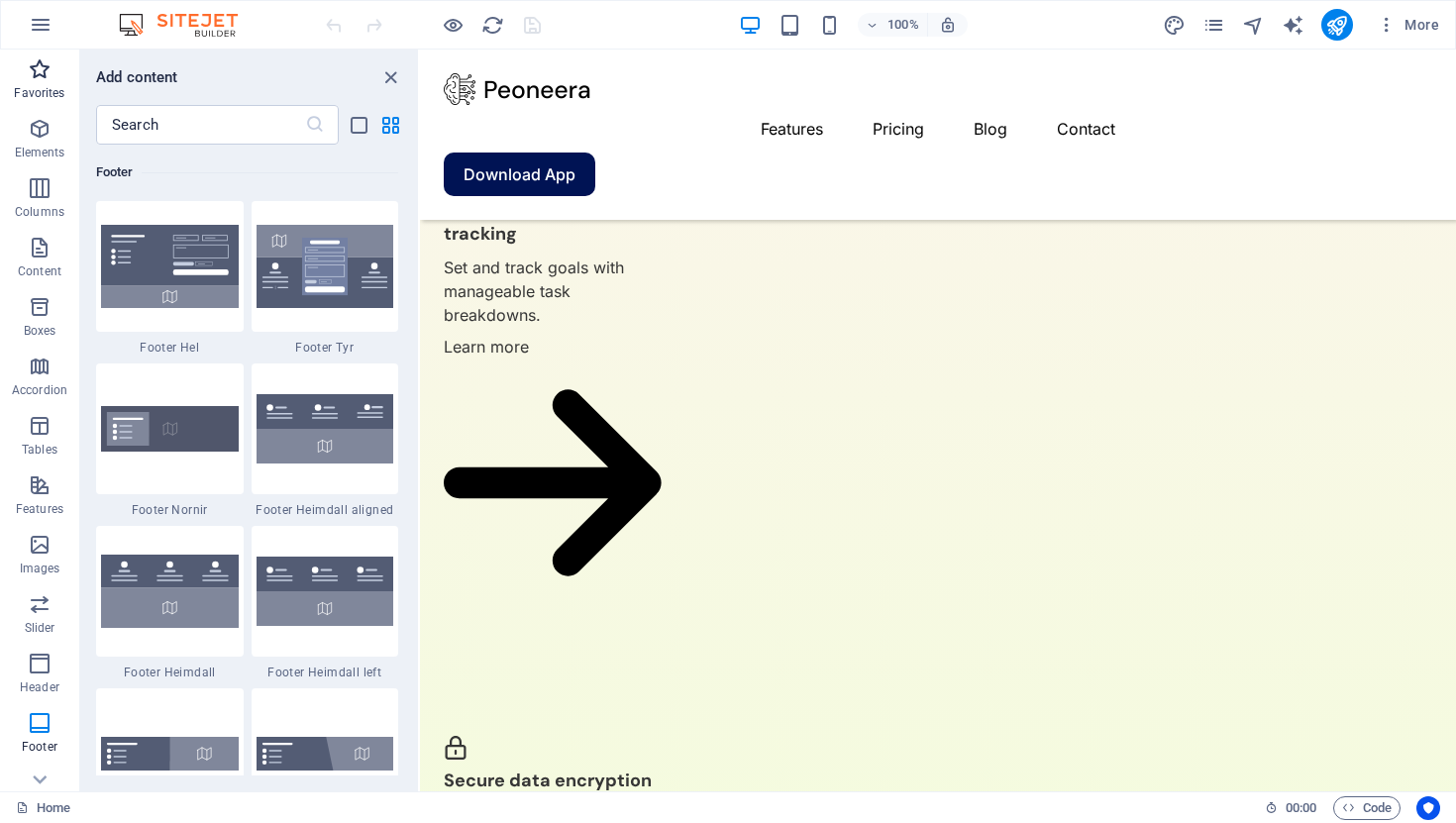 click at bounding box center [40, 69] 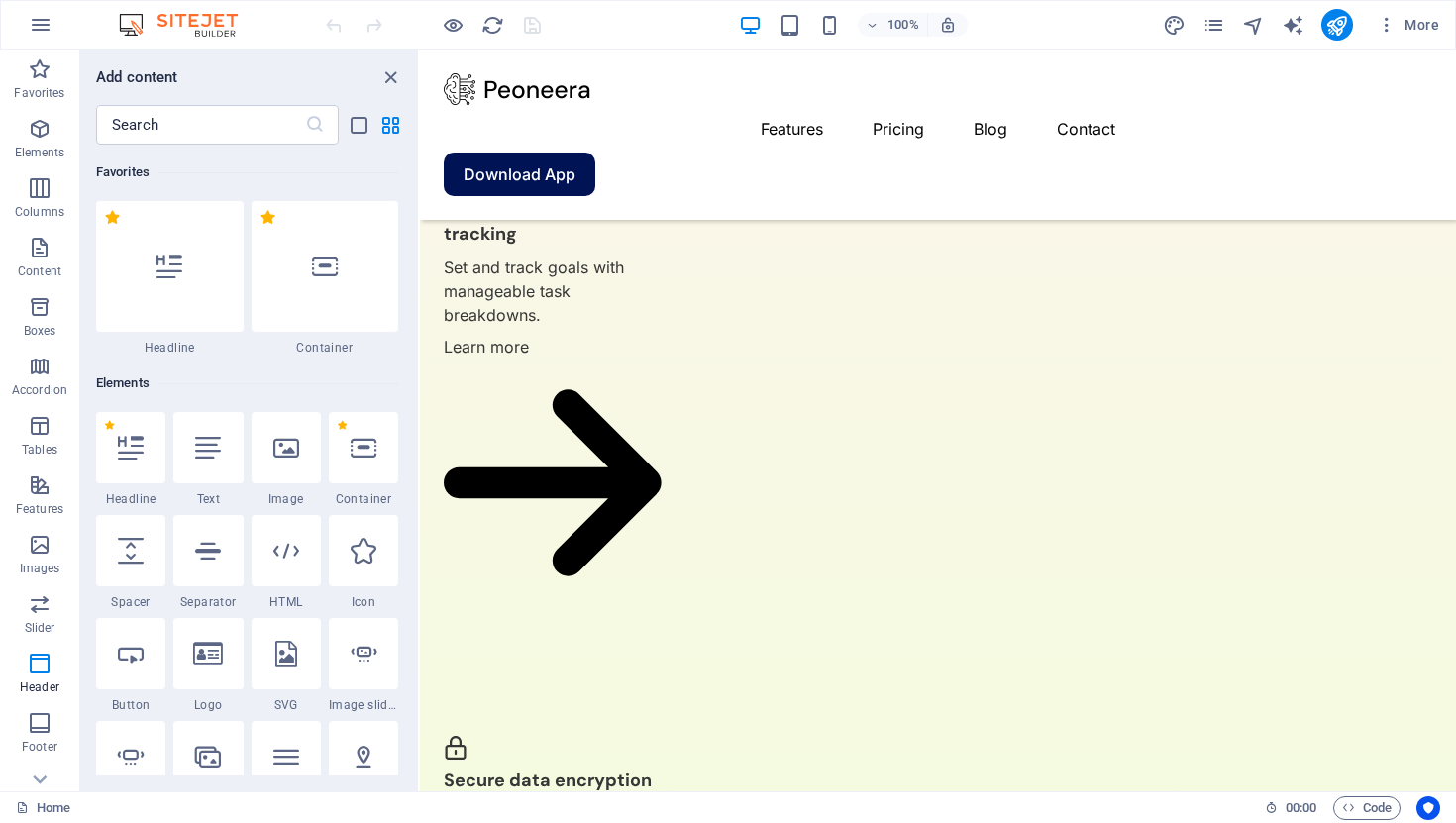 scroll, scrollTop: 0, scrollLeft: 0, axis: both 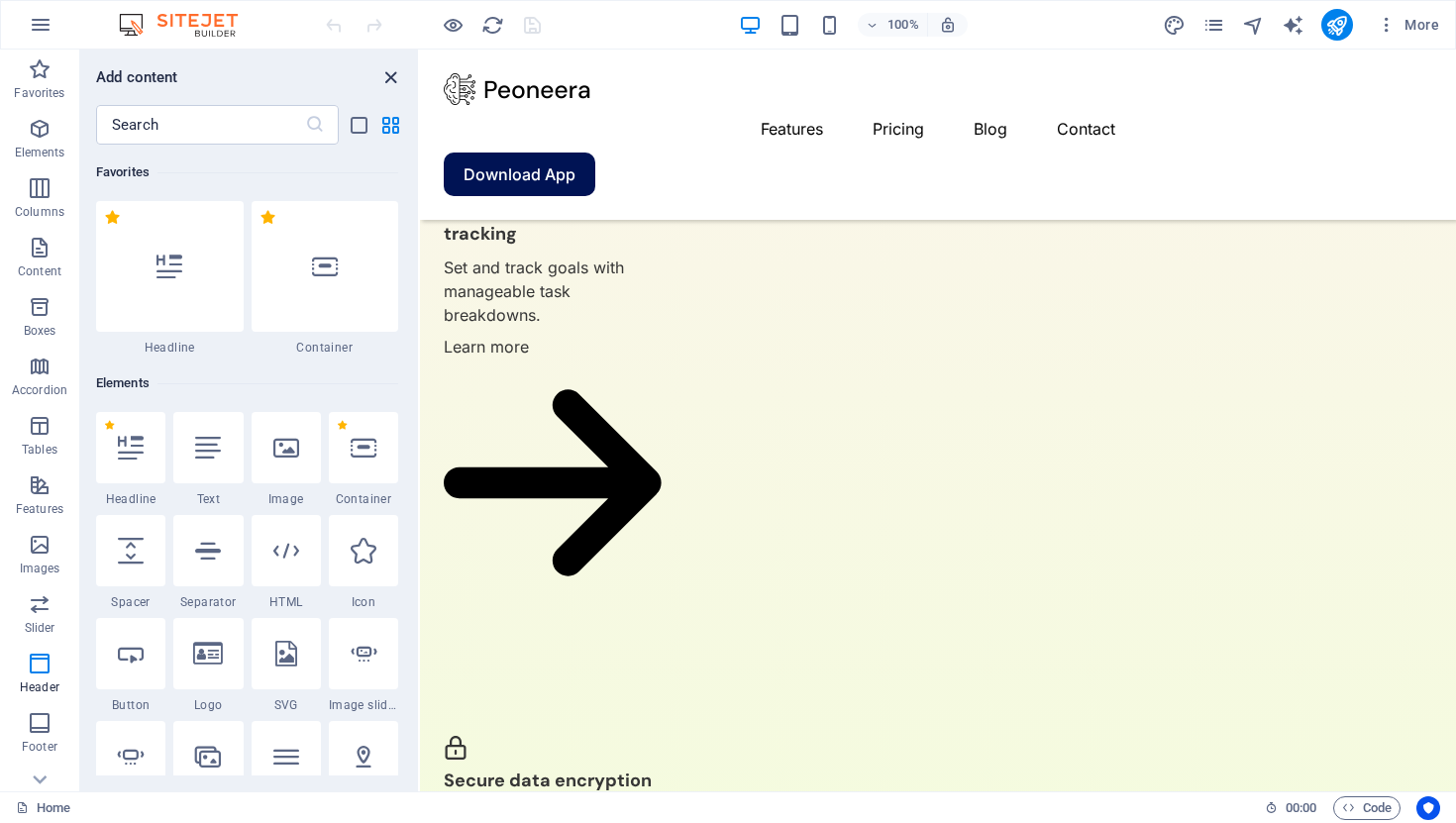 click at bounding box center (390, 77) 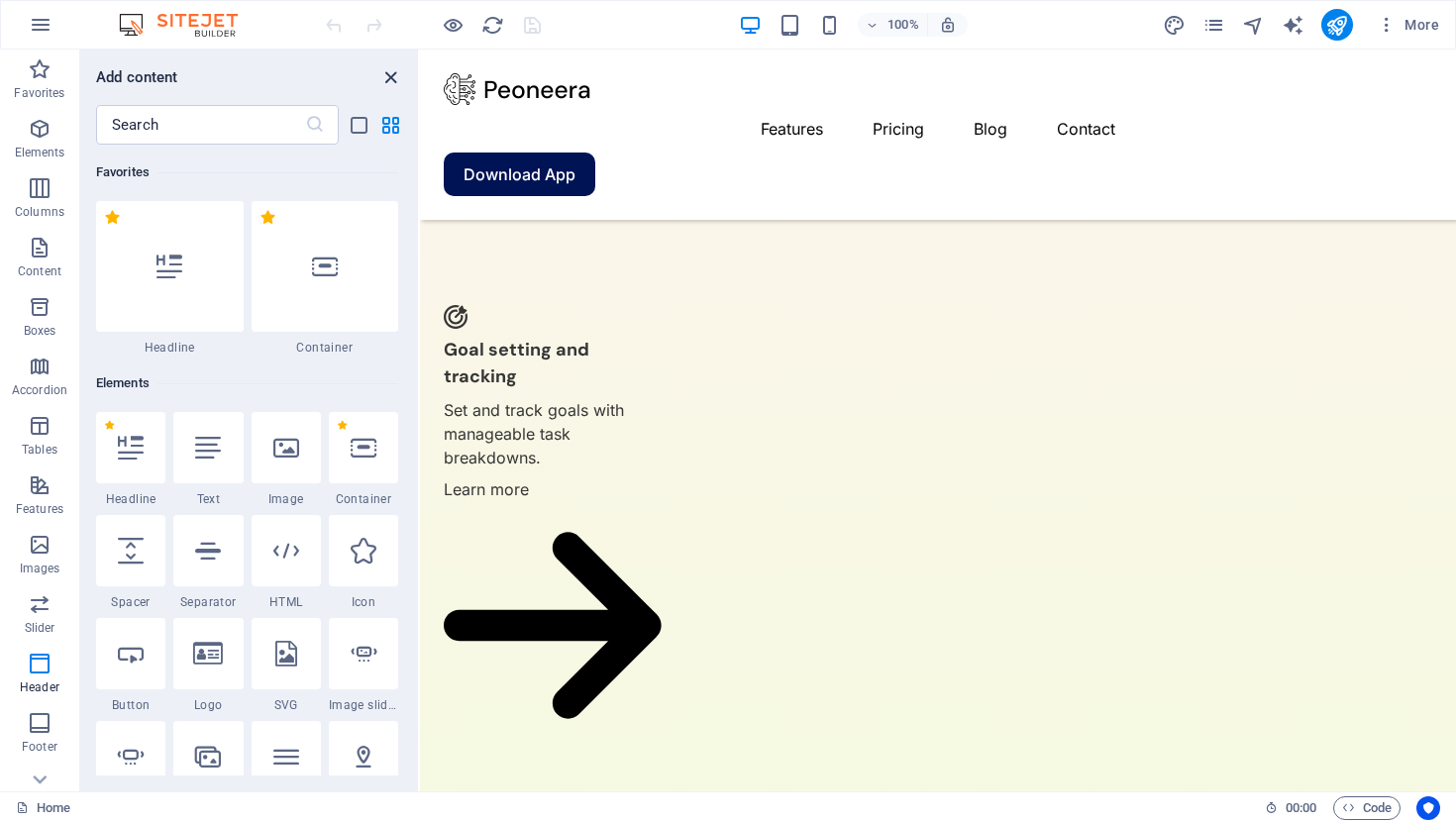 scroll, scrollTop: 4421, scrollLeft: 0, axis: vertical 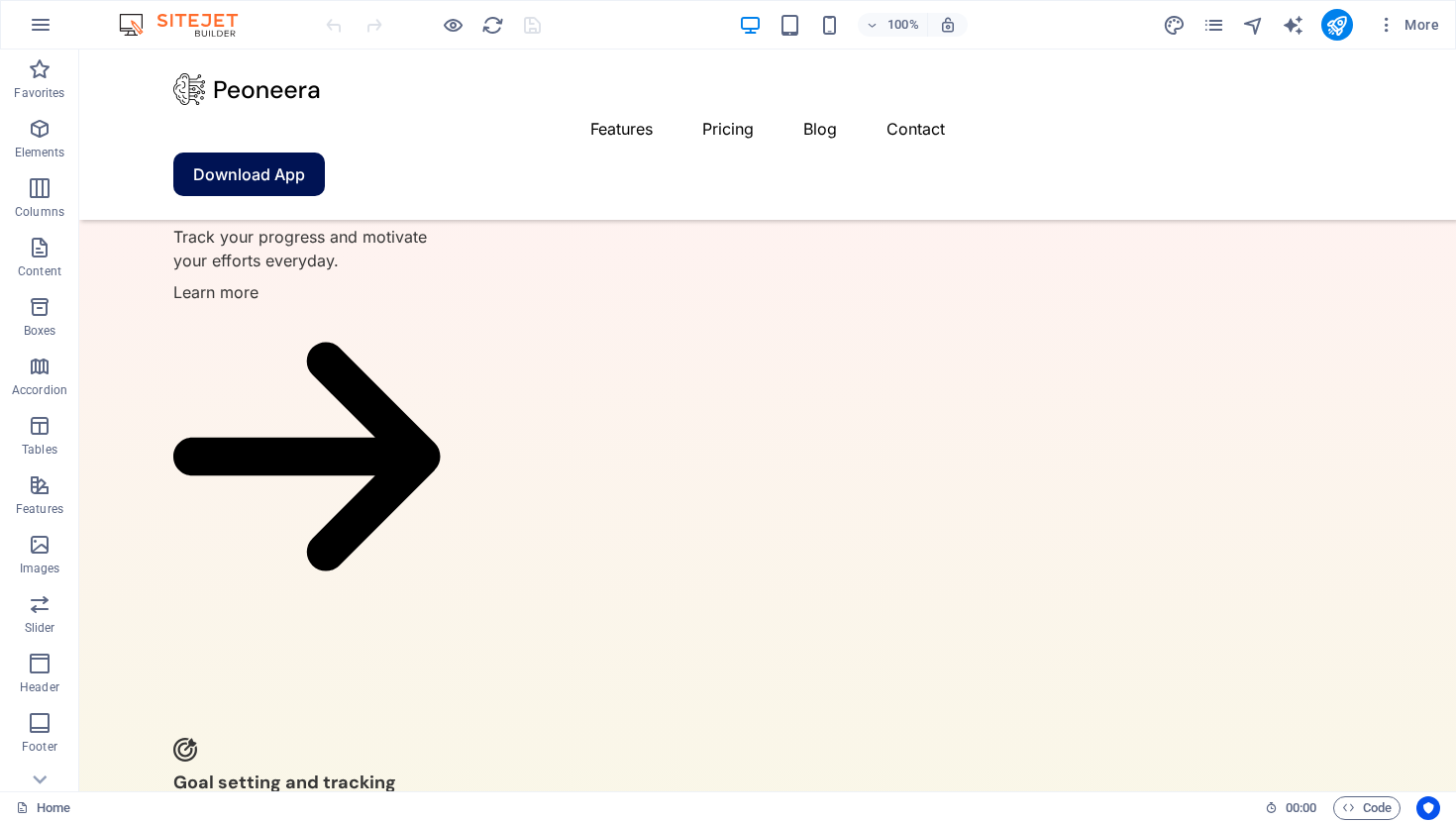 click on "100%" at bounding box center (853, 25) 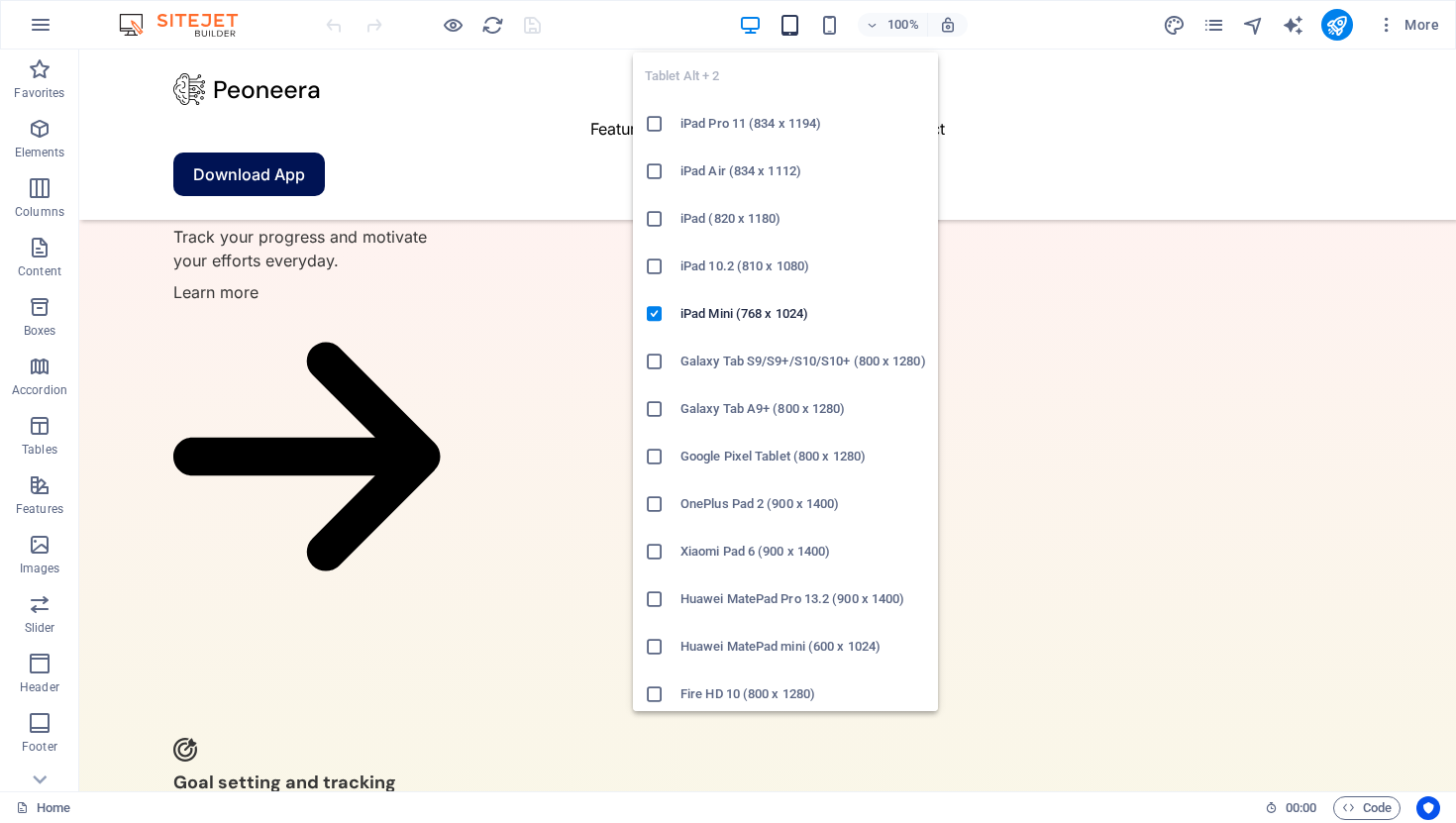 click at bounding box center [789, 25] 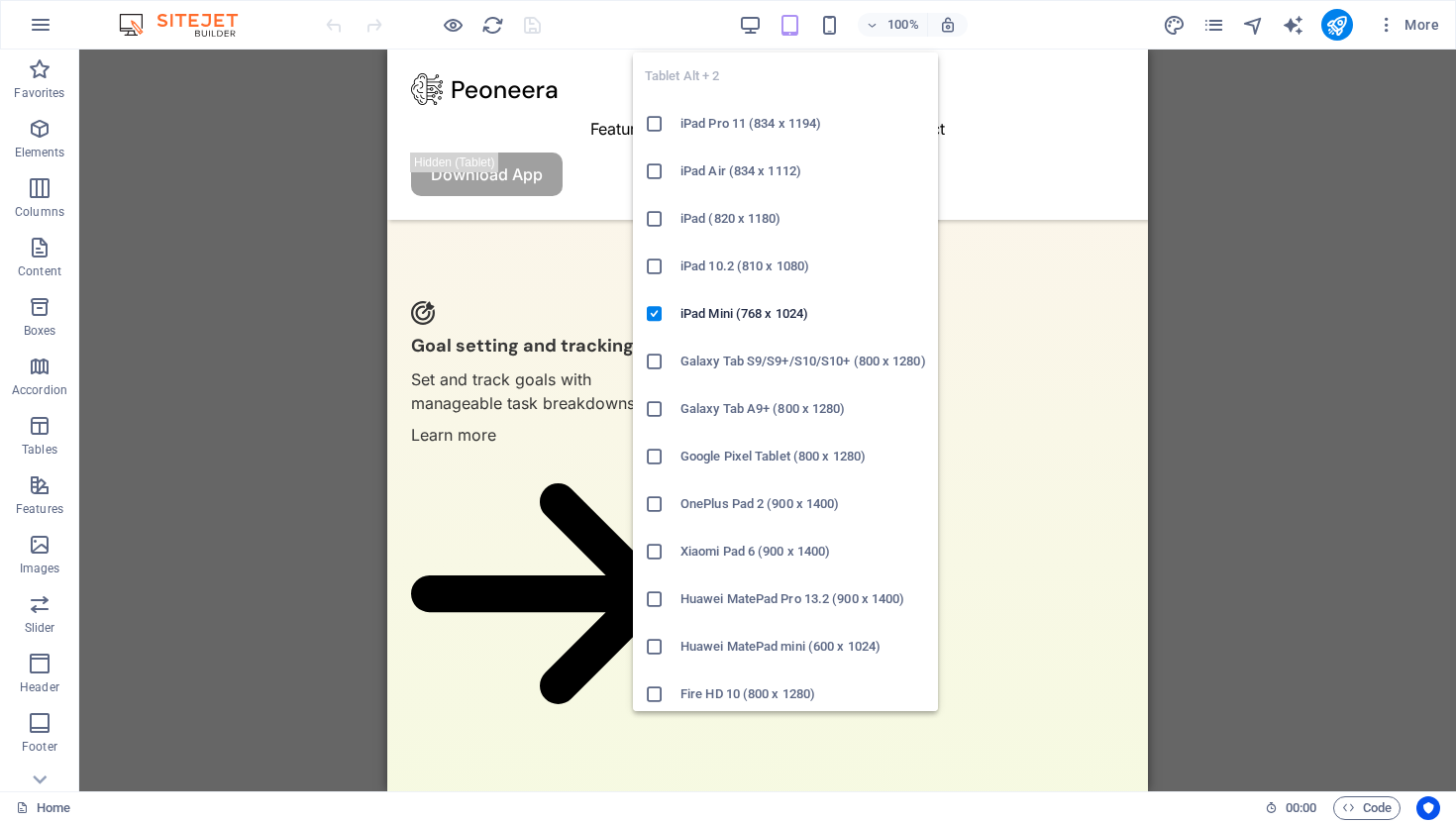 scroll, scrollTop: 5259, scrollLeft: 0, axis: vertical 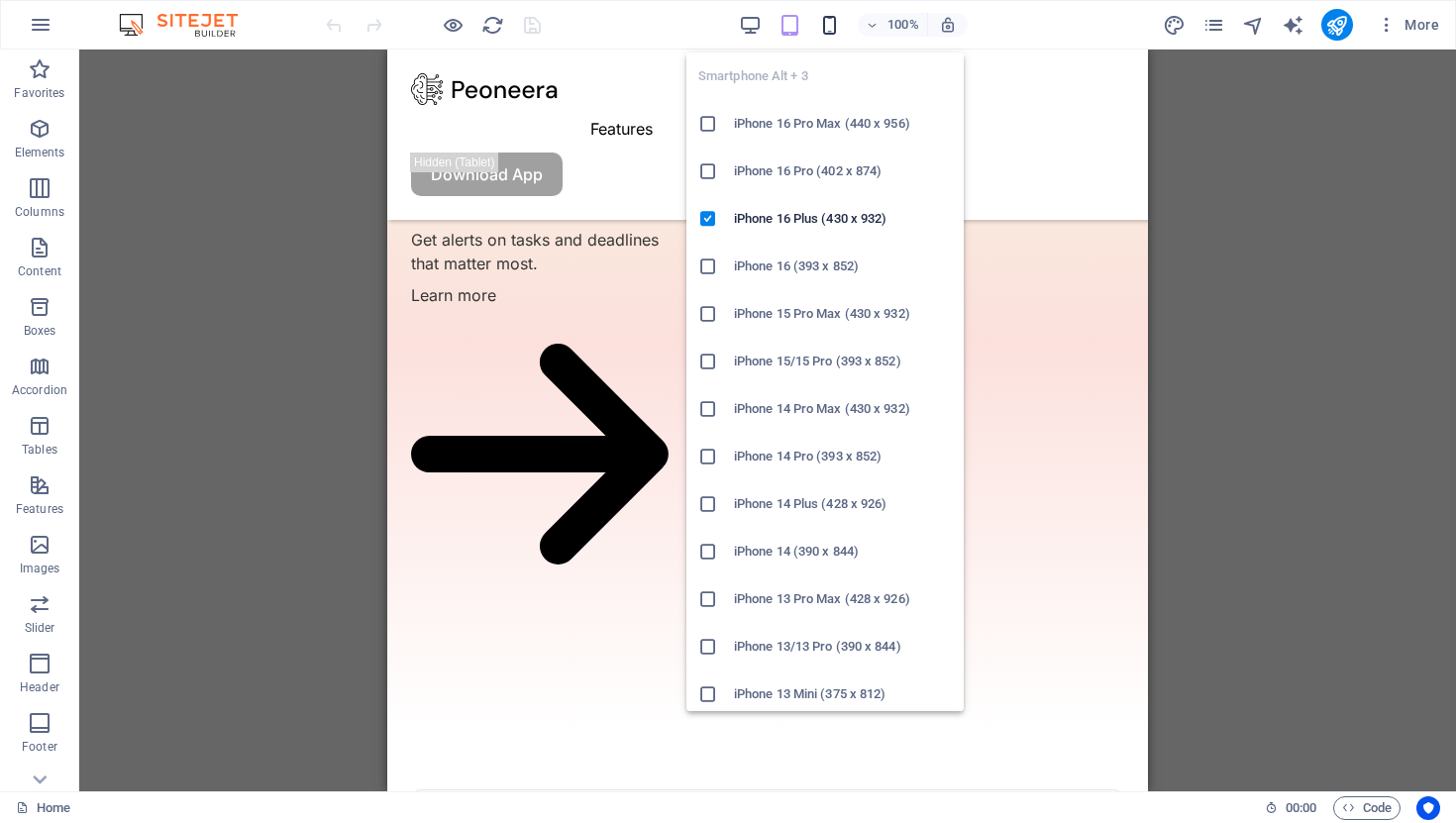 click at bounding box center (829, 25) 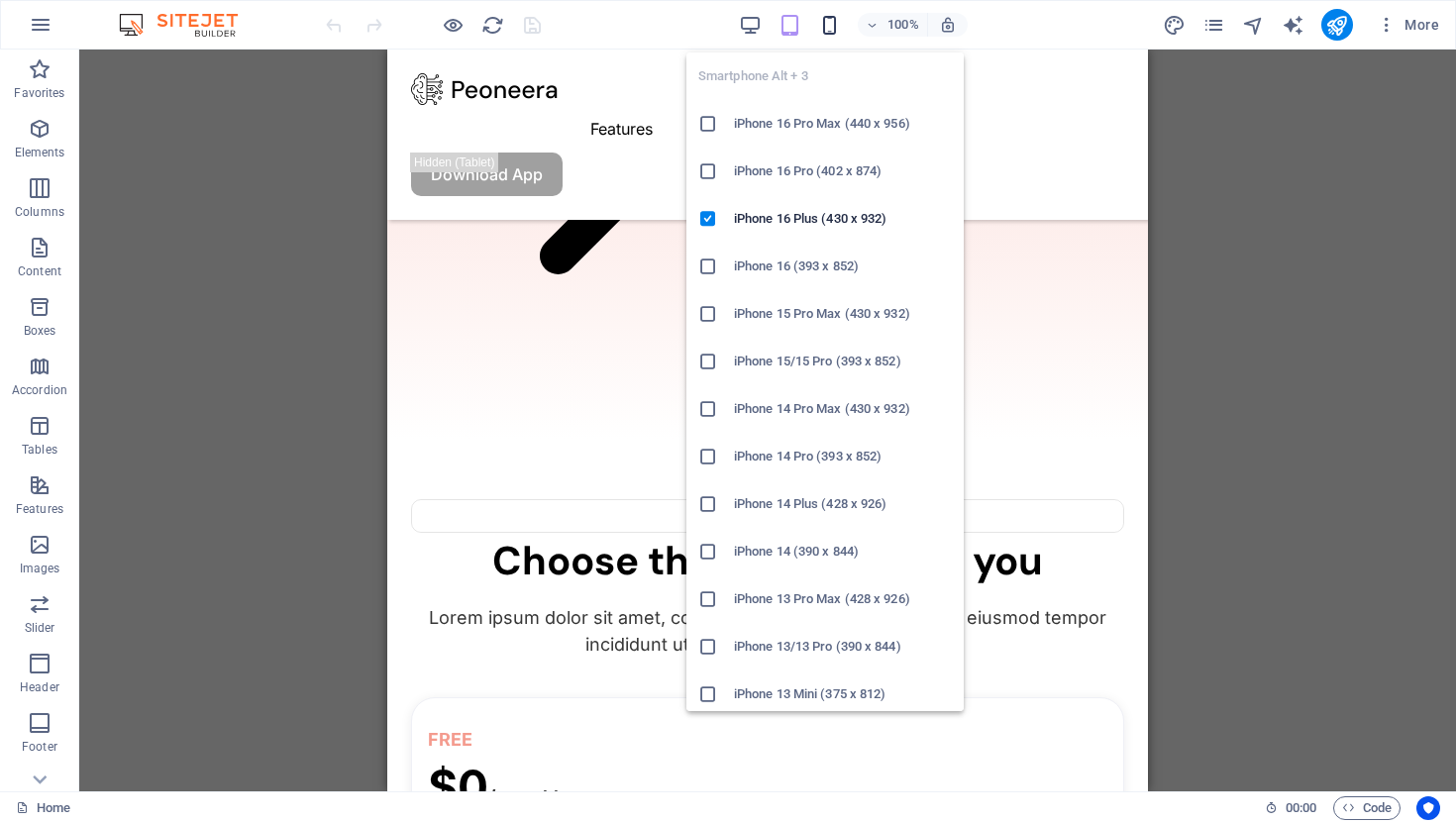 scroll, scrollTop: 5827, scrollLeft: 0, axis: vertical 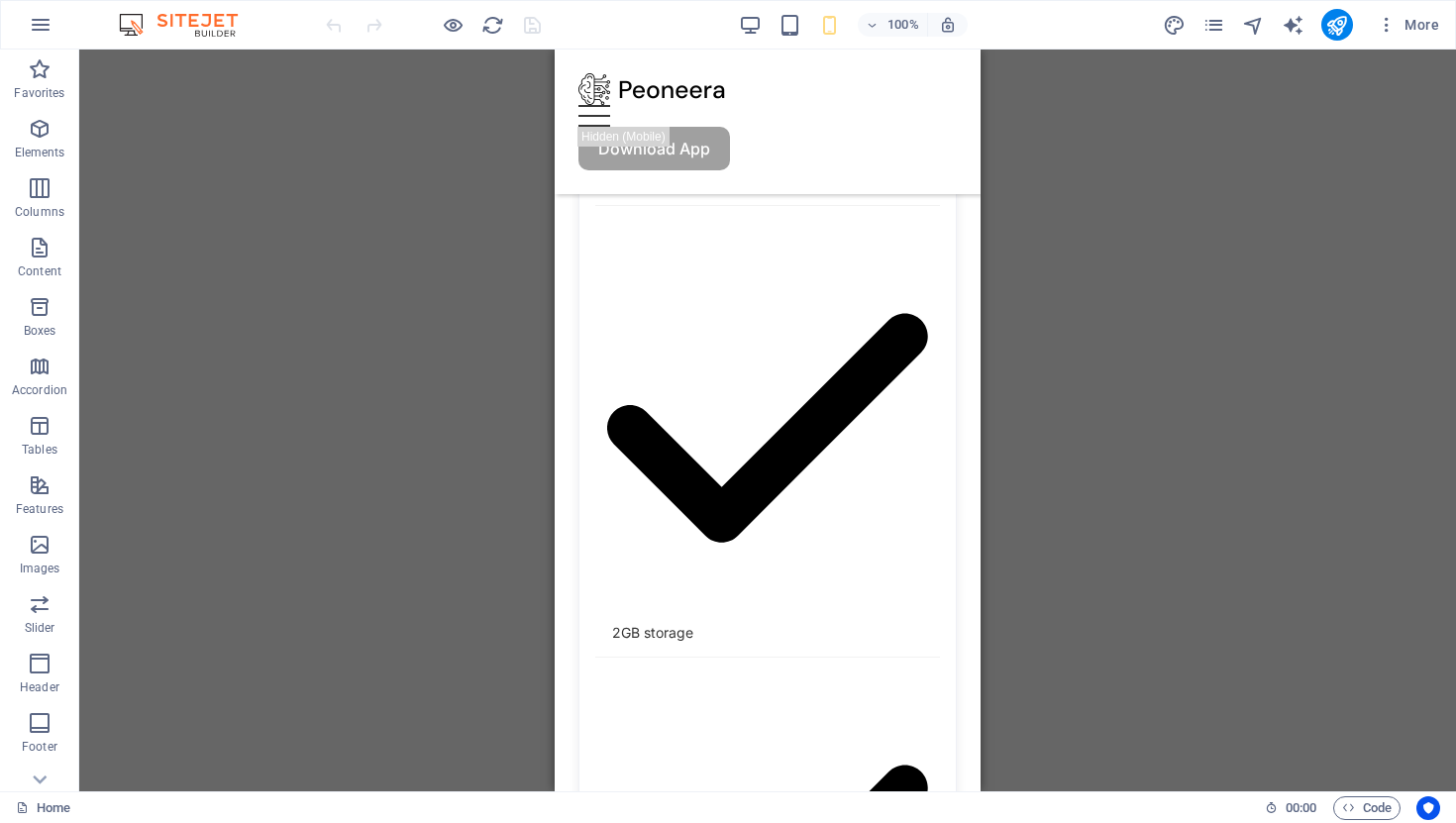 click on "Drag here to replace the existing content. Press “Ctrl” if you want to create a new element.
H1   Banner   Banner   Container   Spacer   Button   Spacer   Image   Image   Marquee   Marquee   Container   Image   Container   Text   H2   Text   Spacer   Container   Boxes   Icon   Container   Text   Container   Spacer   Text   Text   Container   Spacer   Plans   Container   Container   Container   Text   Container   Text   Container   Container   Image   3 columns   Container   Text   Text   Container   H2   Text   Button   Container   Footer Thrud   Container   Spacer   H2   Button   Text   Text   Menu Bar   Spacer   Spacer   Spacer   Text   Spacer   Spacer   Container   Container   Logo   Container   Spacer   Logo   Menu" at bounding box center (768, 420) 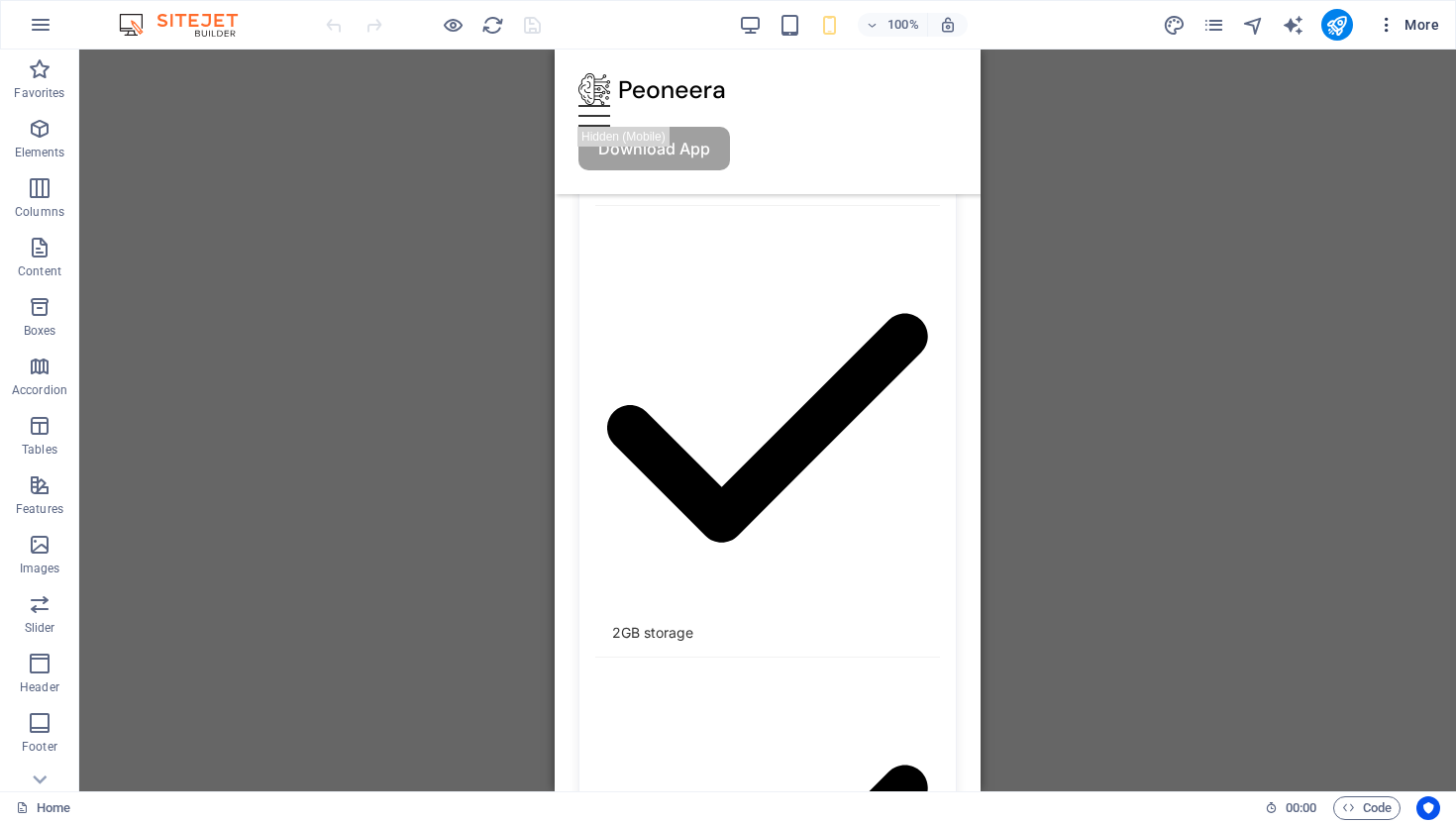 click at bounding box center [1387, 25] 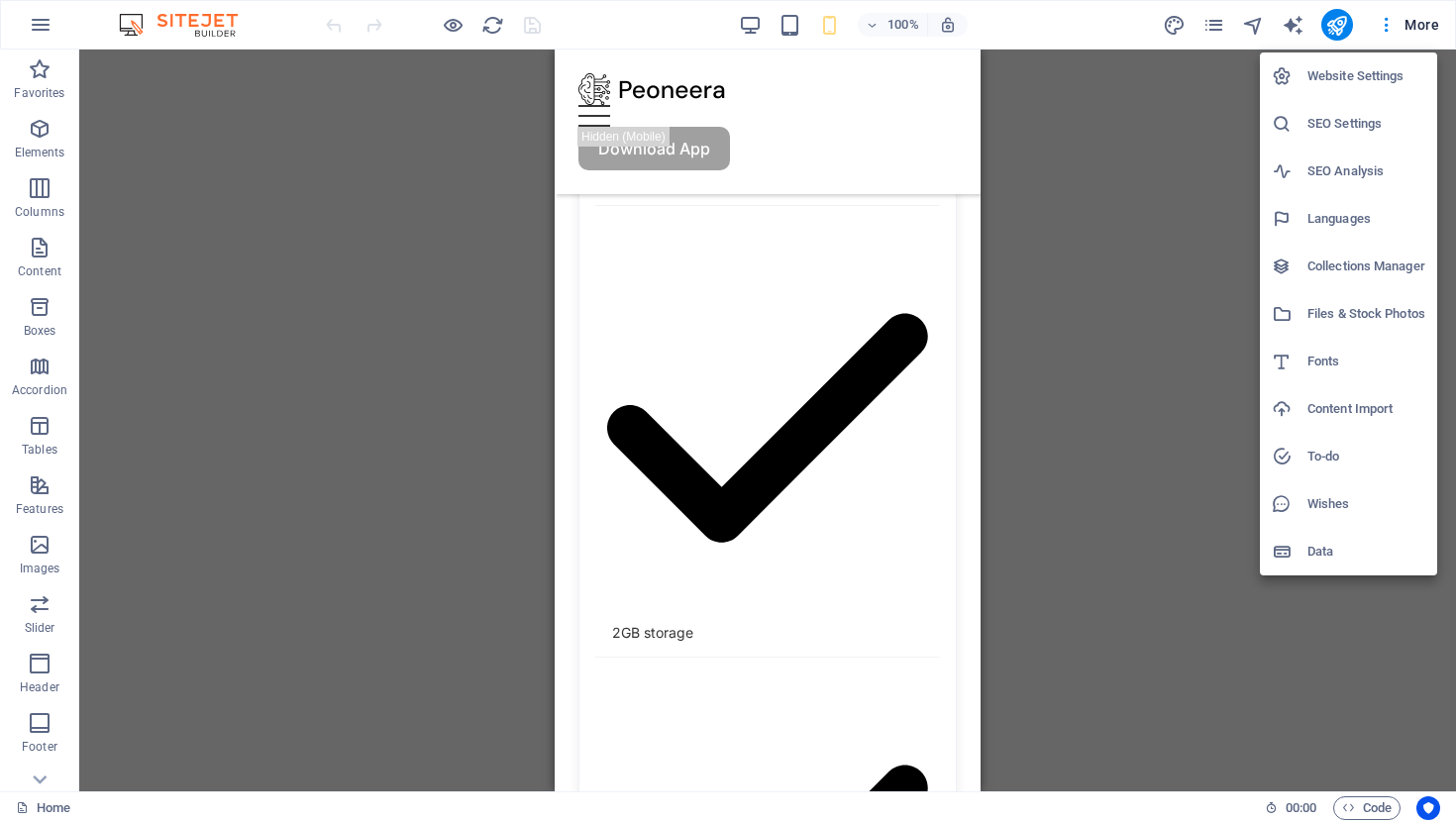 click at bounding box center [728, 411] 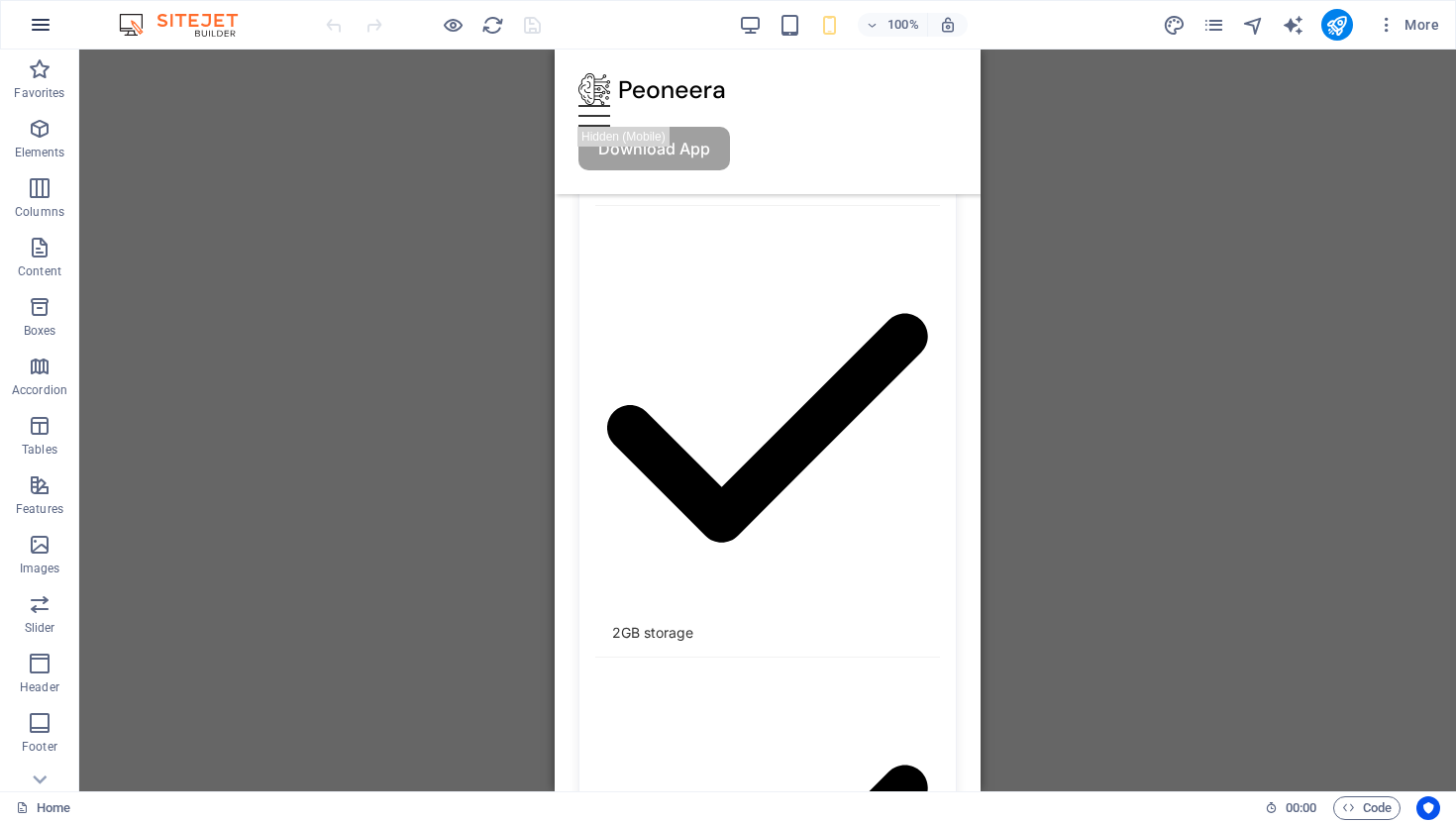 click at bounding box center (41, 25) 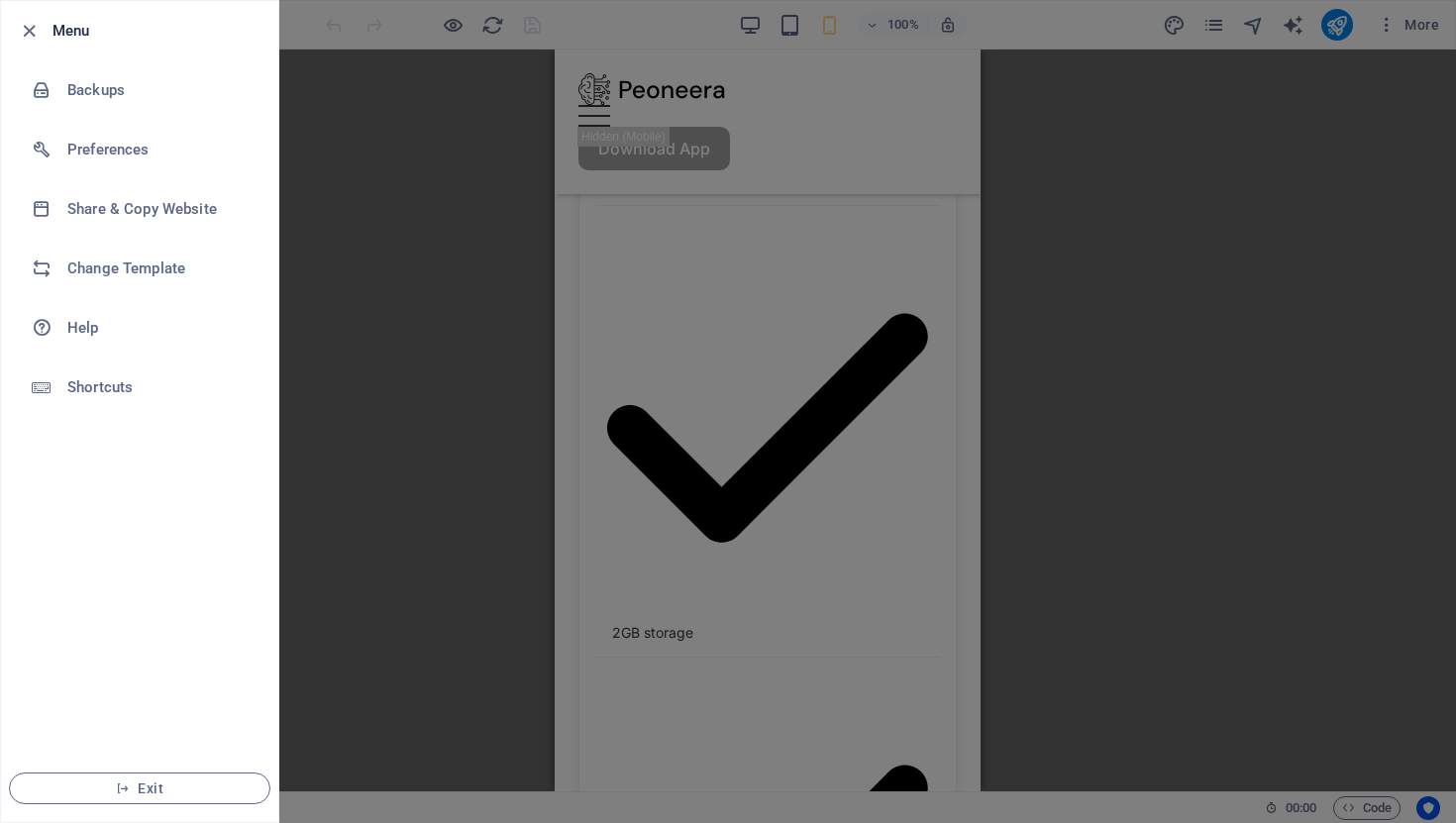 click at bounding box center [728, 411] 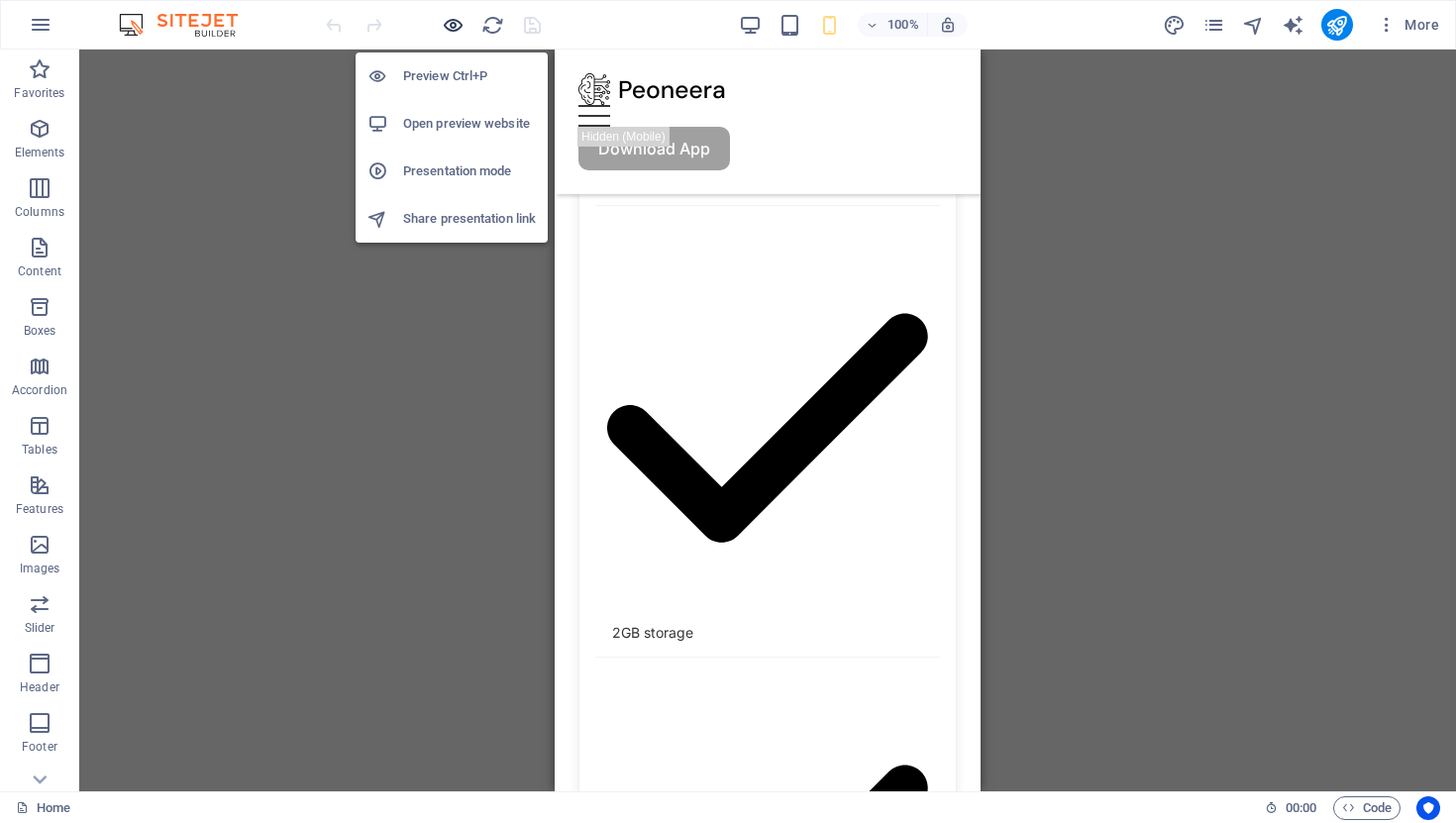 click at bounding box center (453, 25) 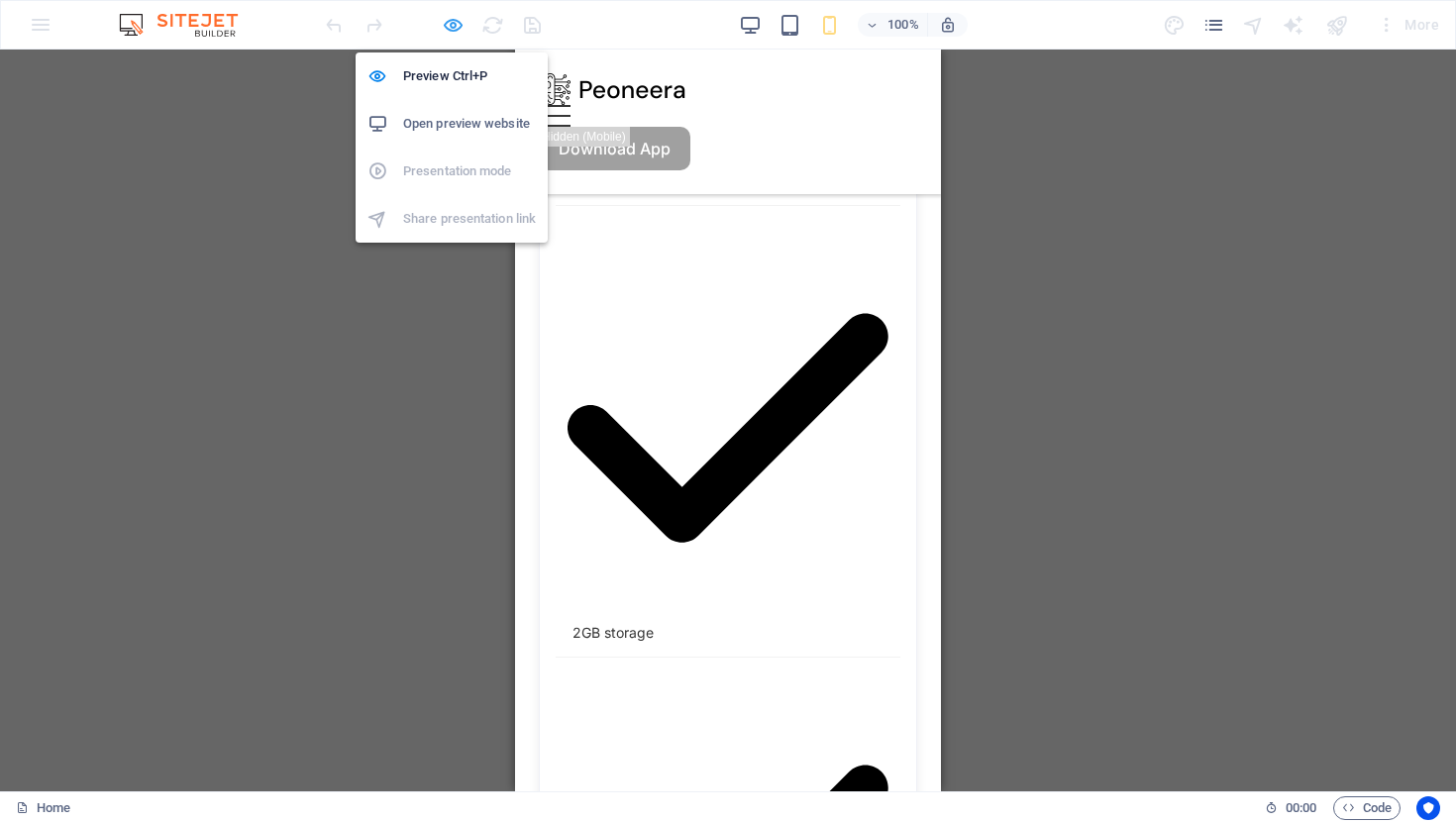 scroll, scrollTop: 5538, scrollLeft: 0, axis: vertical 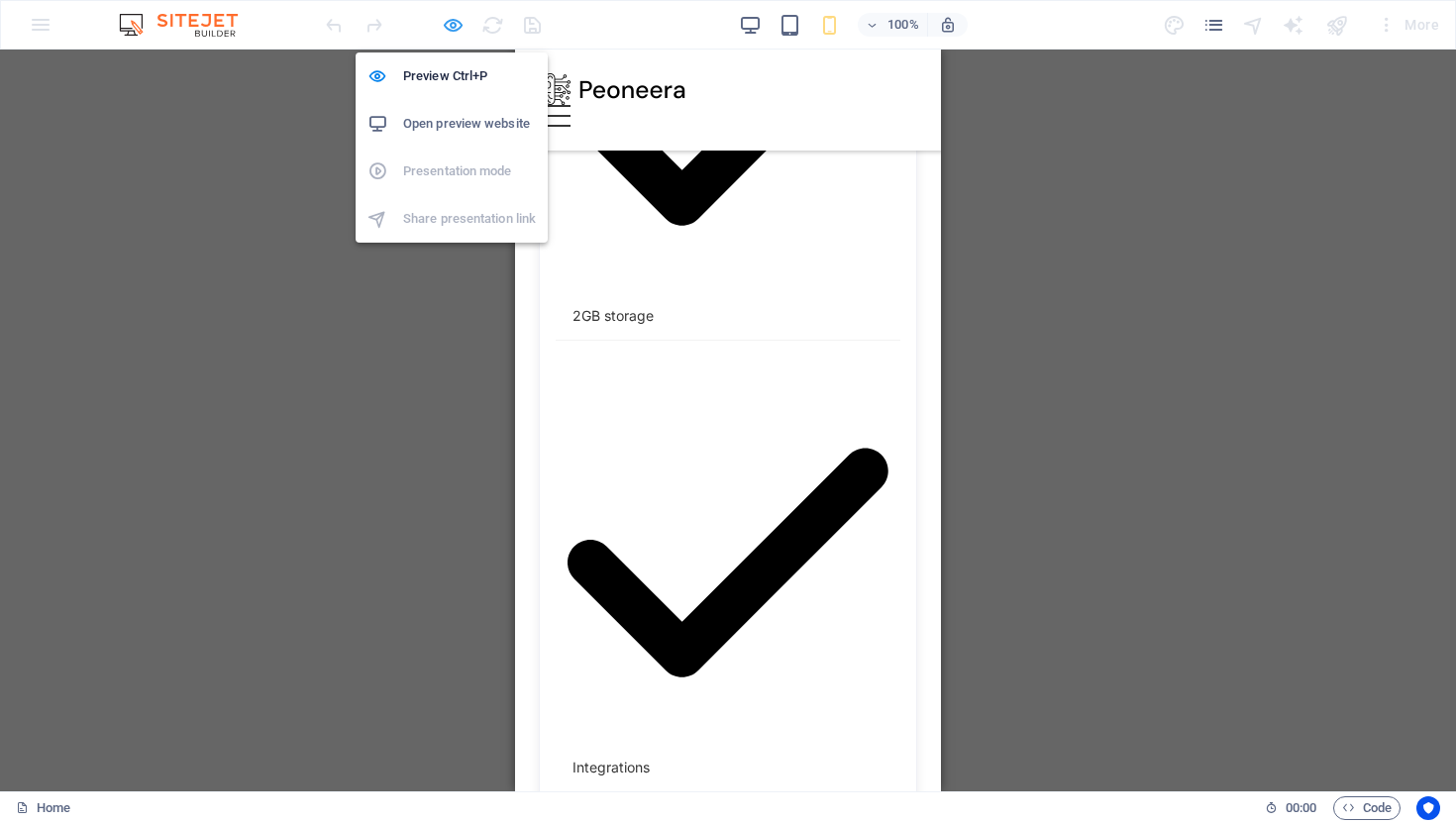 click at bounding box center [453, 25] 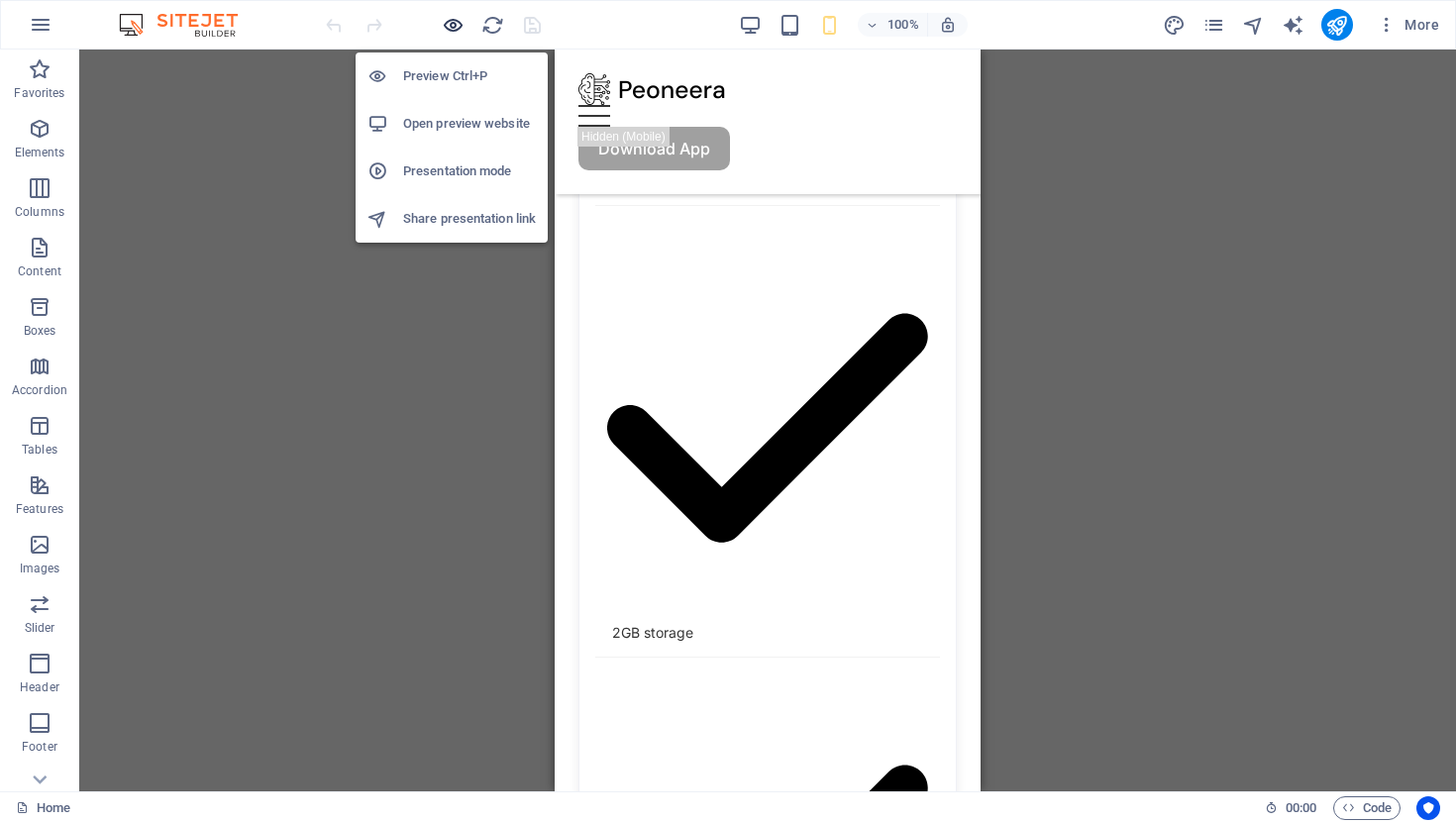 click at bounding box center [453, 25] 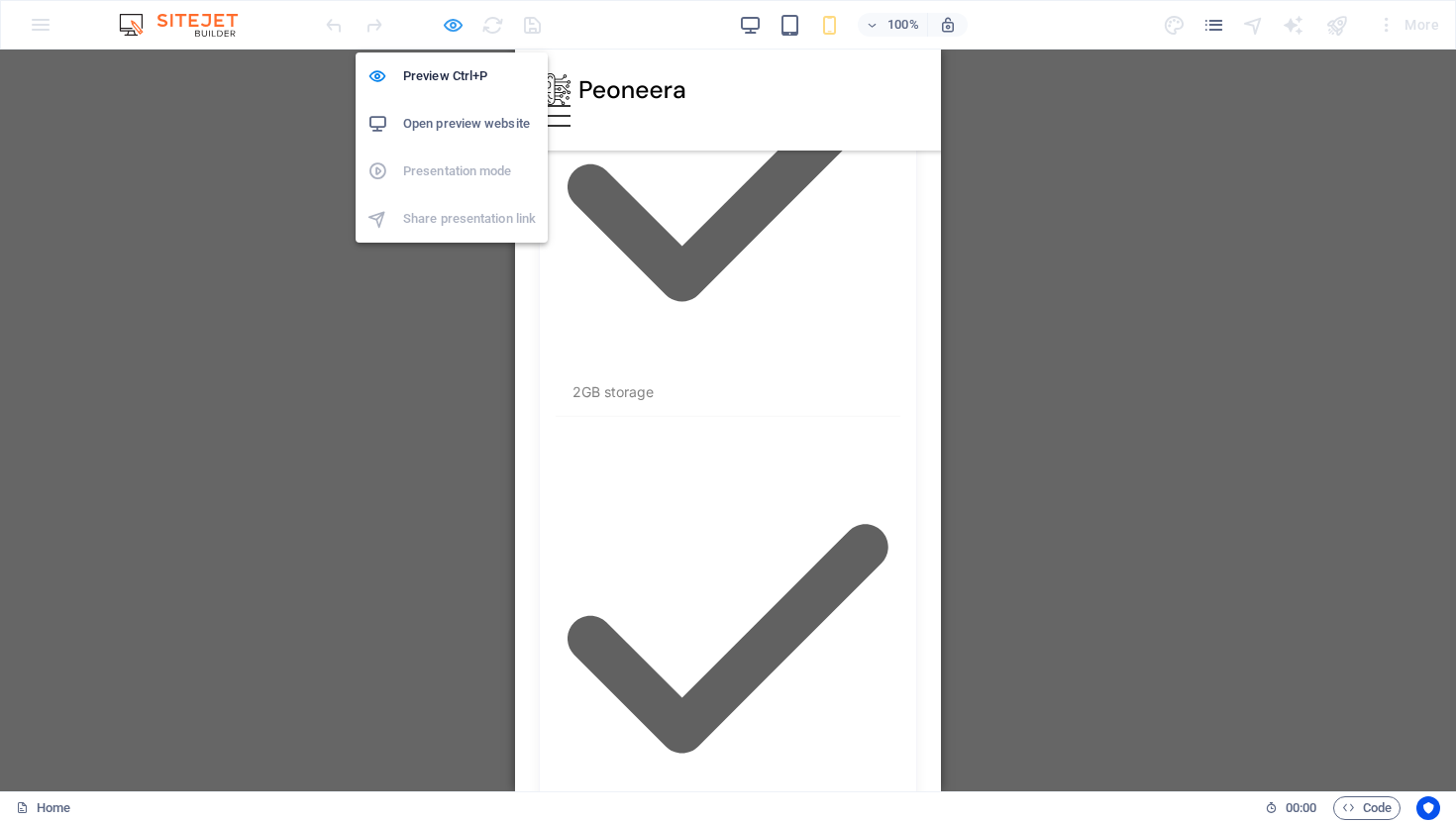 click at bounding box center (453, 25) 